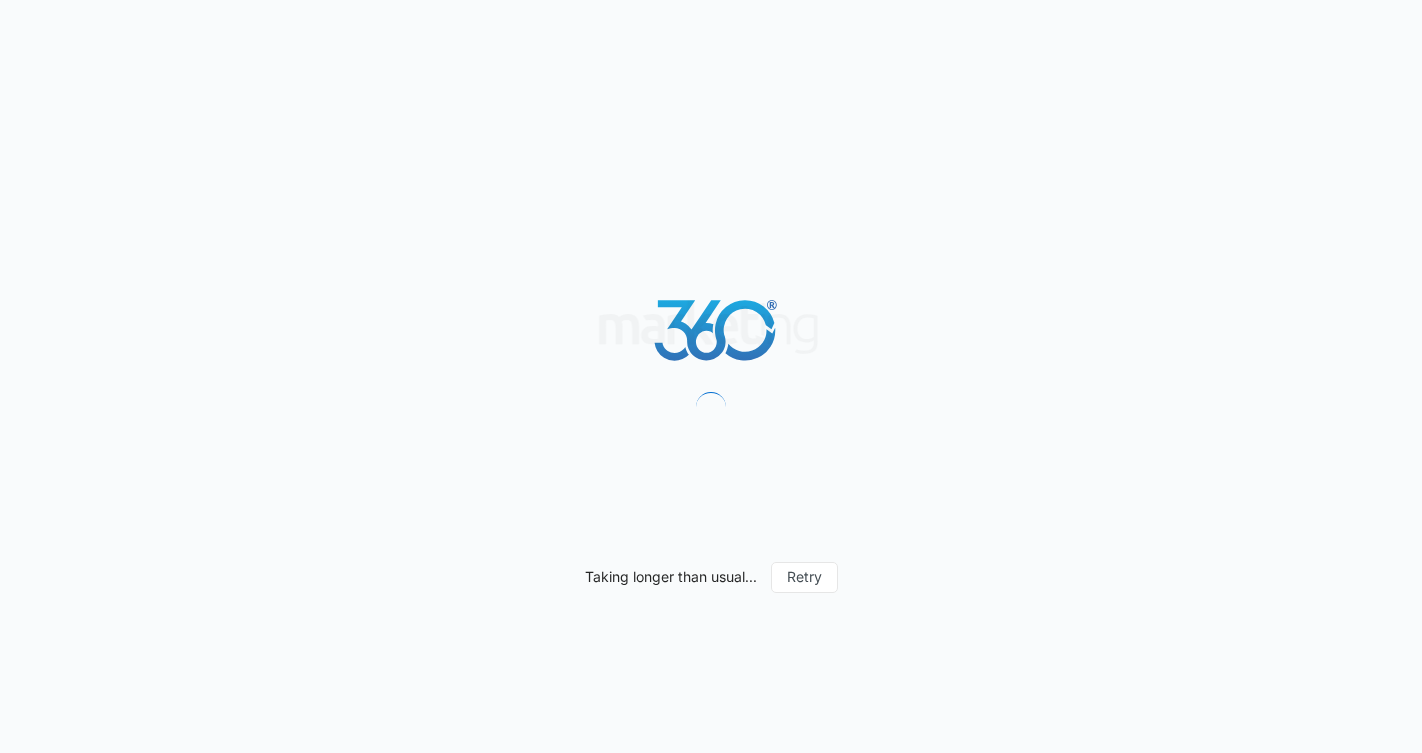 scroll, scrollTop: 0, scrollLeft: 0, axis: both 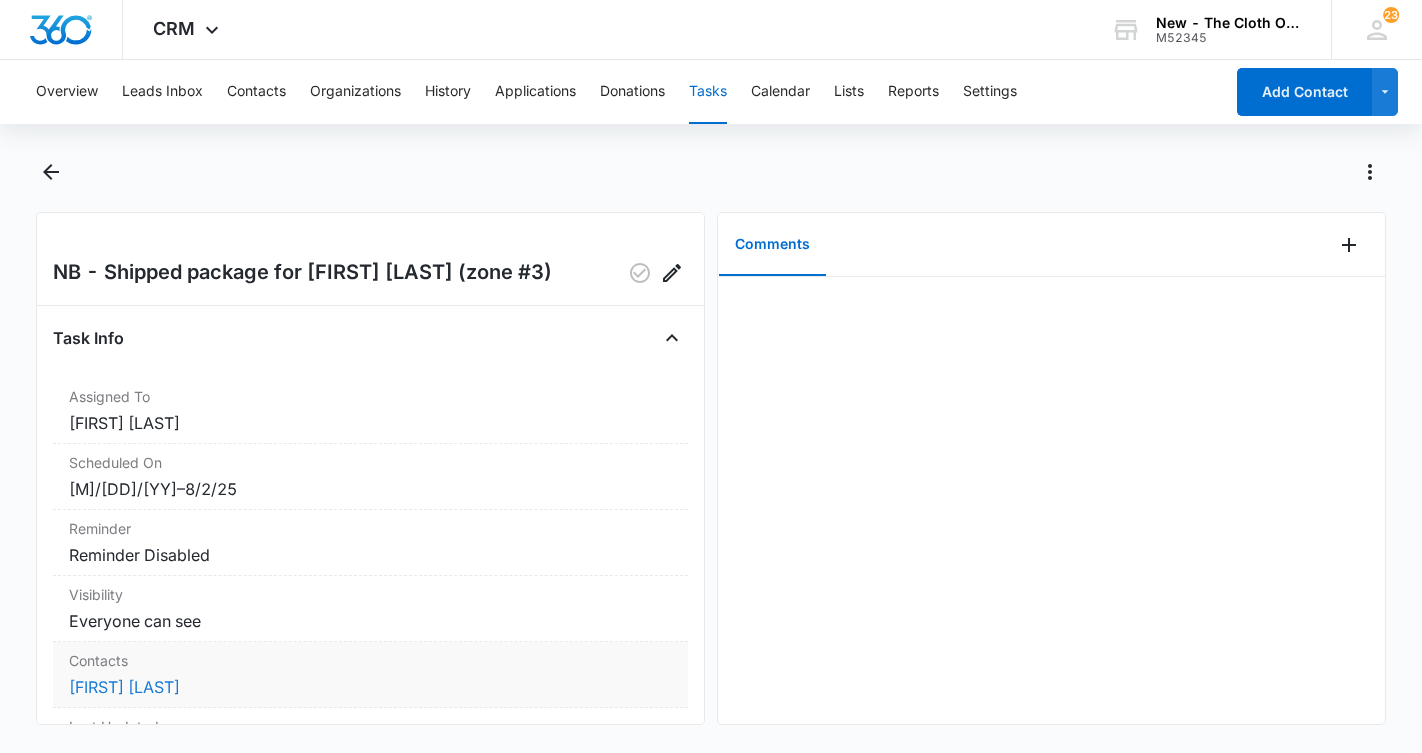 click on "[FIRST] [LAST]" at bounding box center [124, 687] 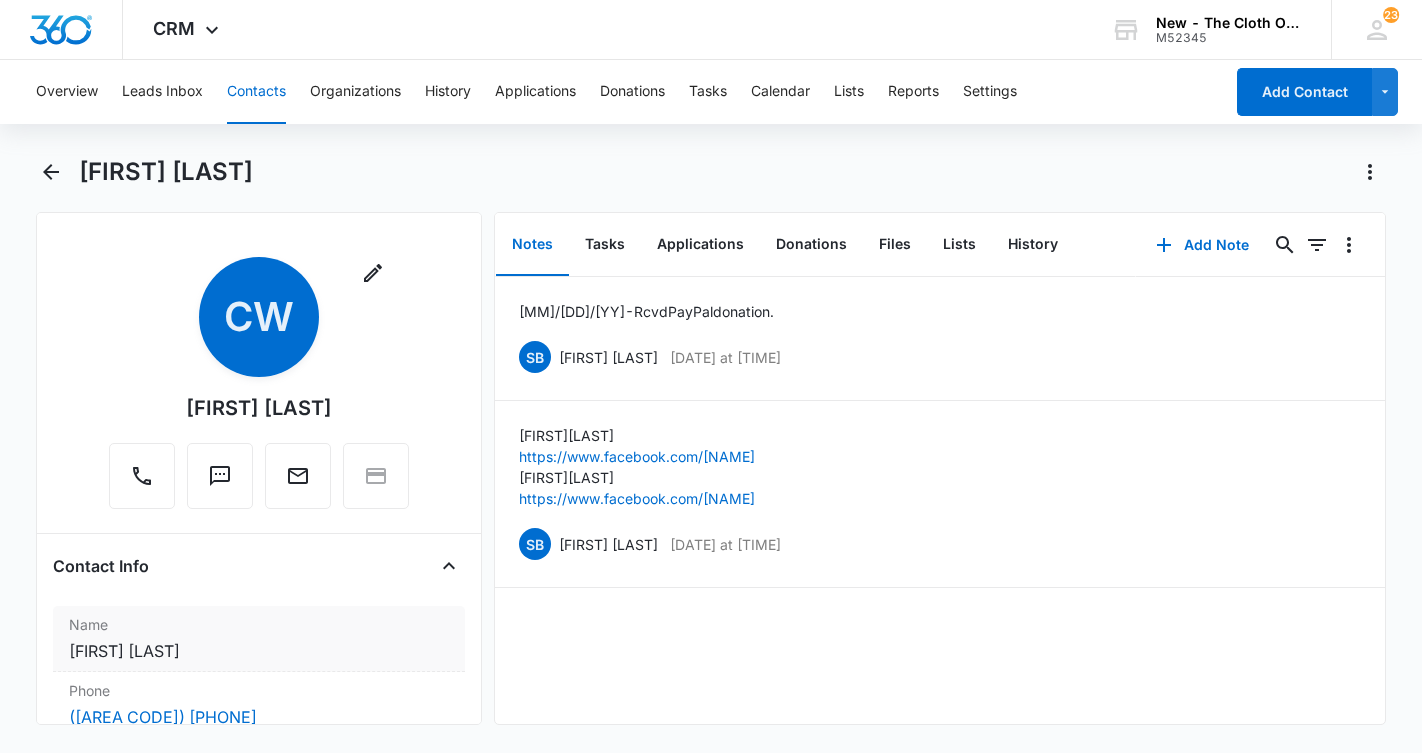 scroll, scrollTop: 0, scrollLeft: 0, axis: both 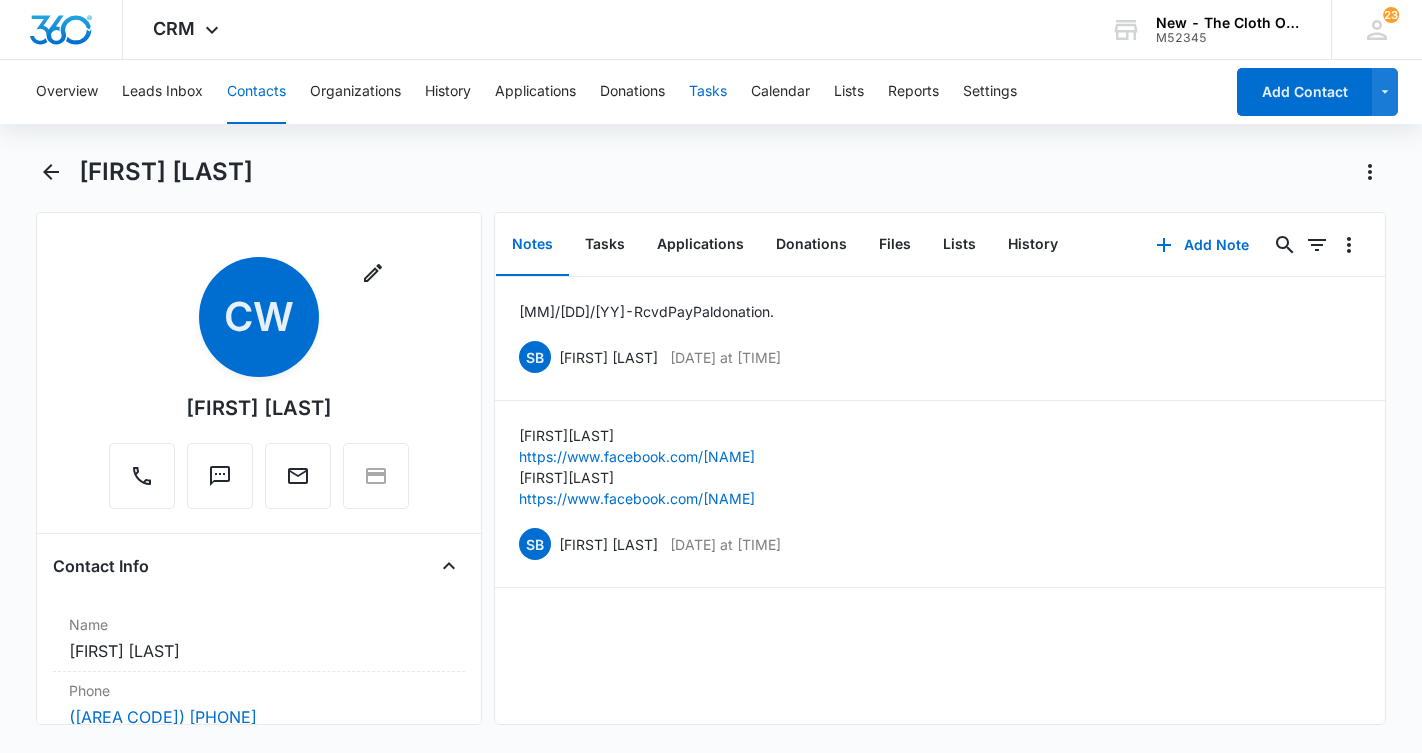 click on "Tasks" at bounding box center (708, 92) 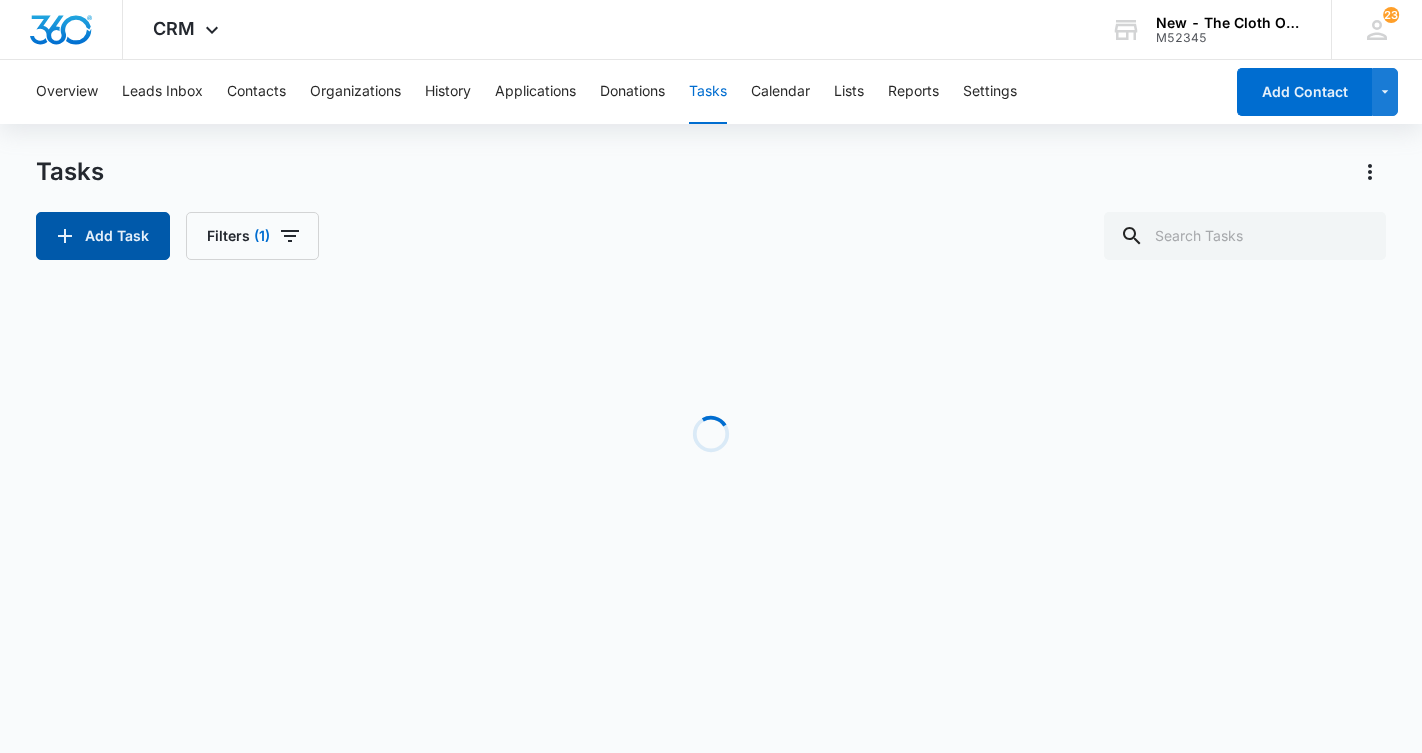 click on "Add Task" at bounding box center [103, 236] 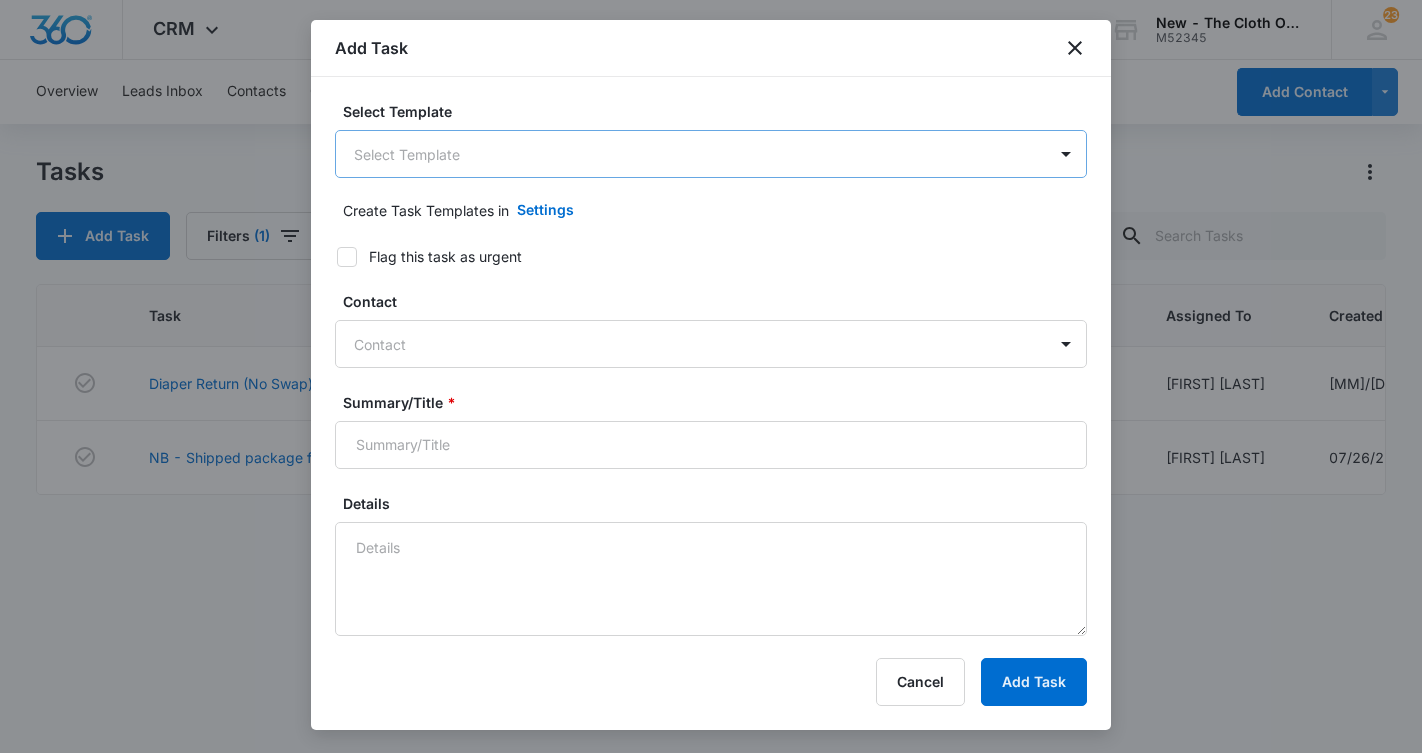 click on "CRM Apps Reputation CRM Email Social Ads Intelligence Brand Settings New - The Cloth Option M52345 Your Accounts View All 23 DB [FIRST] [LAST] [EMAIL] My Profile 23 Notifications Support Logout Terms & Conditions   •   Privacy Policy Overview Leads Inbox Contacts Organizations History Applications Donations Tasks Calendar Lists Reports Settings Add Contact Tasks Add Task Filters (1) Task Start End Contacts Assigned By Assigned To Created Date Diaper Return (No Swap) for [FIRST] [LAST] [MM]/[DD]/[YY] [MM]/[DD]/[YY] [FIRST] [LAST] [FIRST] [LAST] [MM]/[DD]/[YYYY] NB - Shipped package for [FIRST] [LAST] (zone #3) [MM]/[DD]/[YY] [MM]/[DD]/[YY] [FIRST] [LAST] [FIRST] [LAST] [MM]/[DD]/[YYYY] Showing   1-2   of   2 New - The Cloth Option - CRM Tasks - Marketing 360®
Add Task Select Template Select Template Create Task Templates in  Settings Flag this task as urgent Contact Contact Summary/Title * Details URL/Link Link to Donations Link to Donations Link to Applications Link to Applications Color Tag   * * Day" at bounding box center [711, 376] 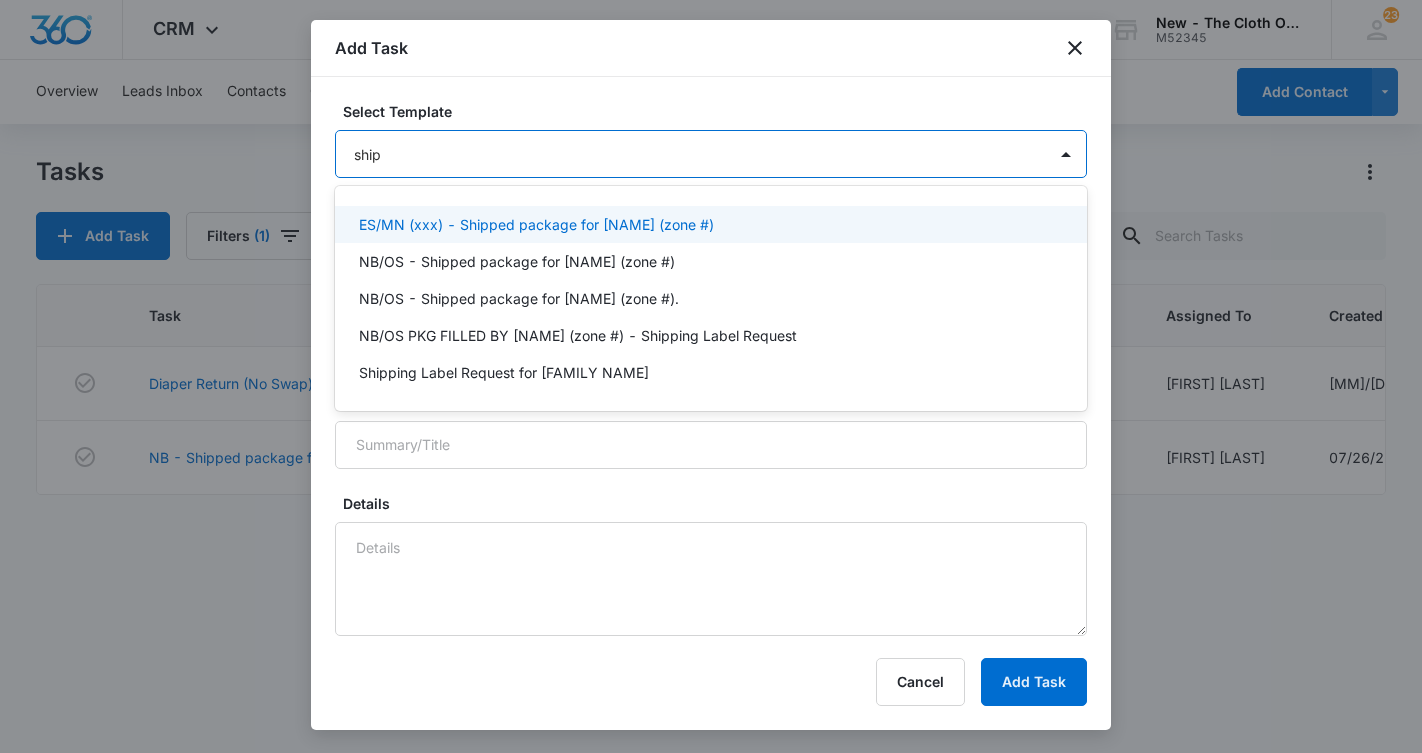 type on "shipp" 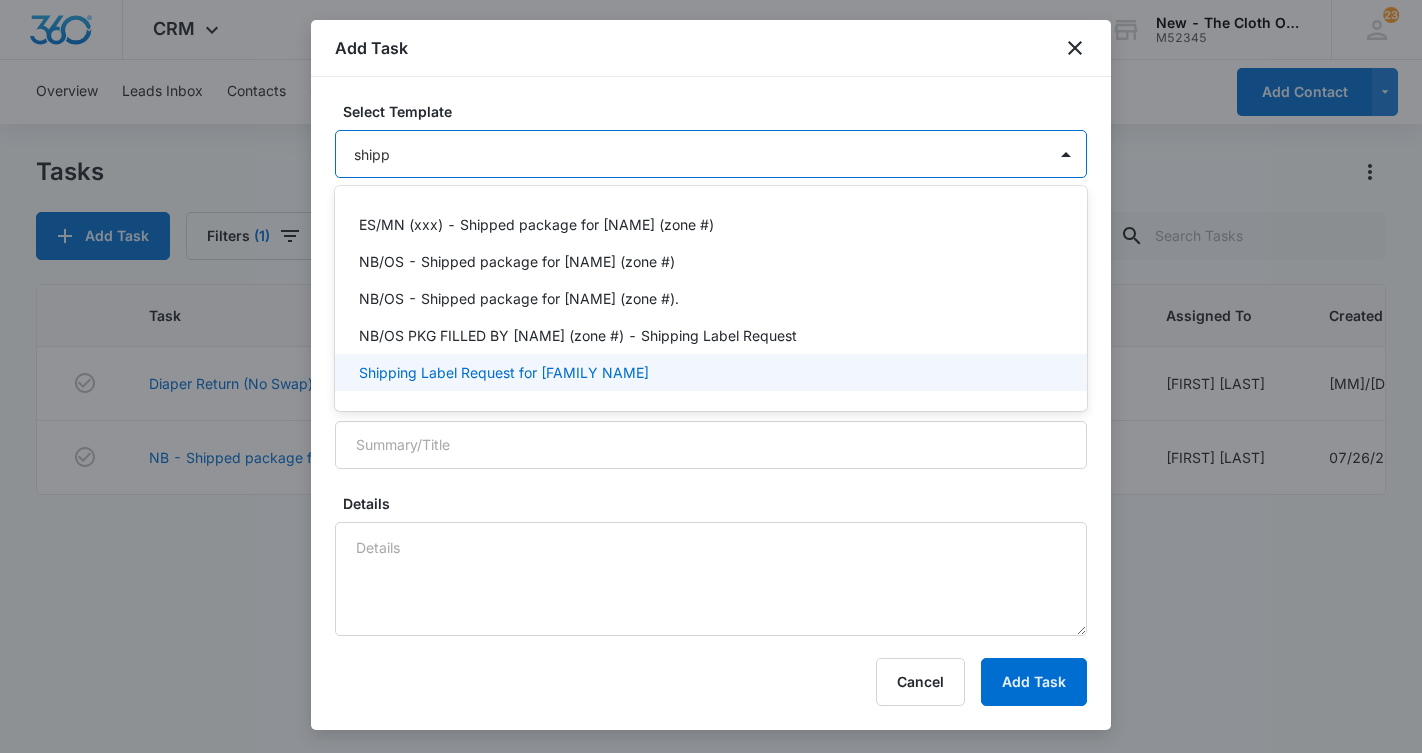 click on "Shipping Label Request for [FAMILY NAME]" at bounding box center (504, 372) 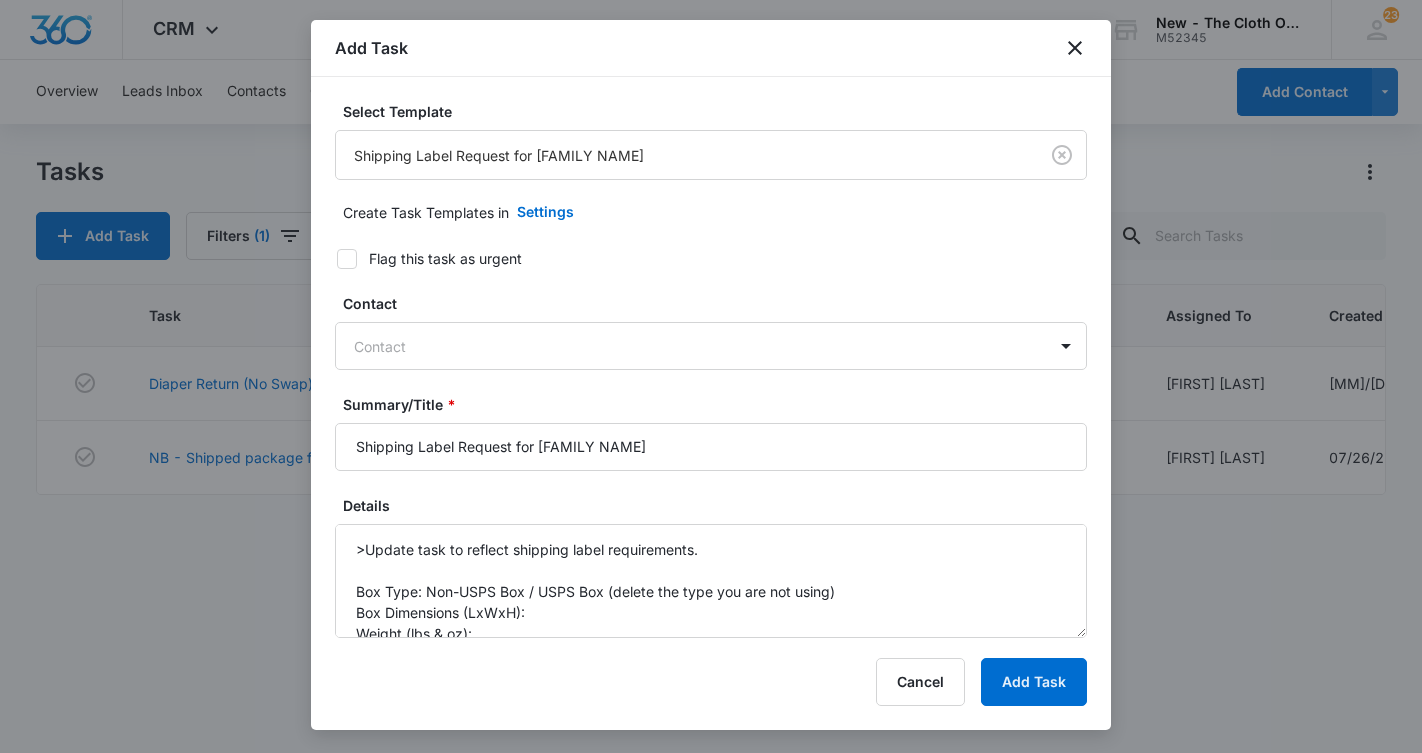 type on "[MONTH] [DAY], [YEAR]" 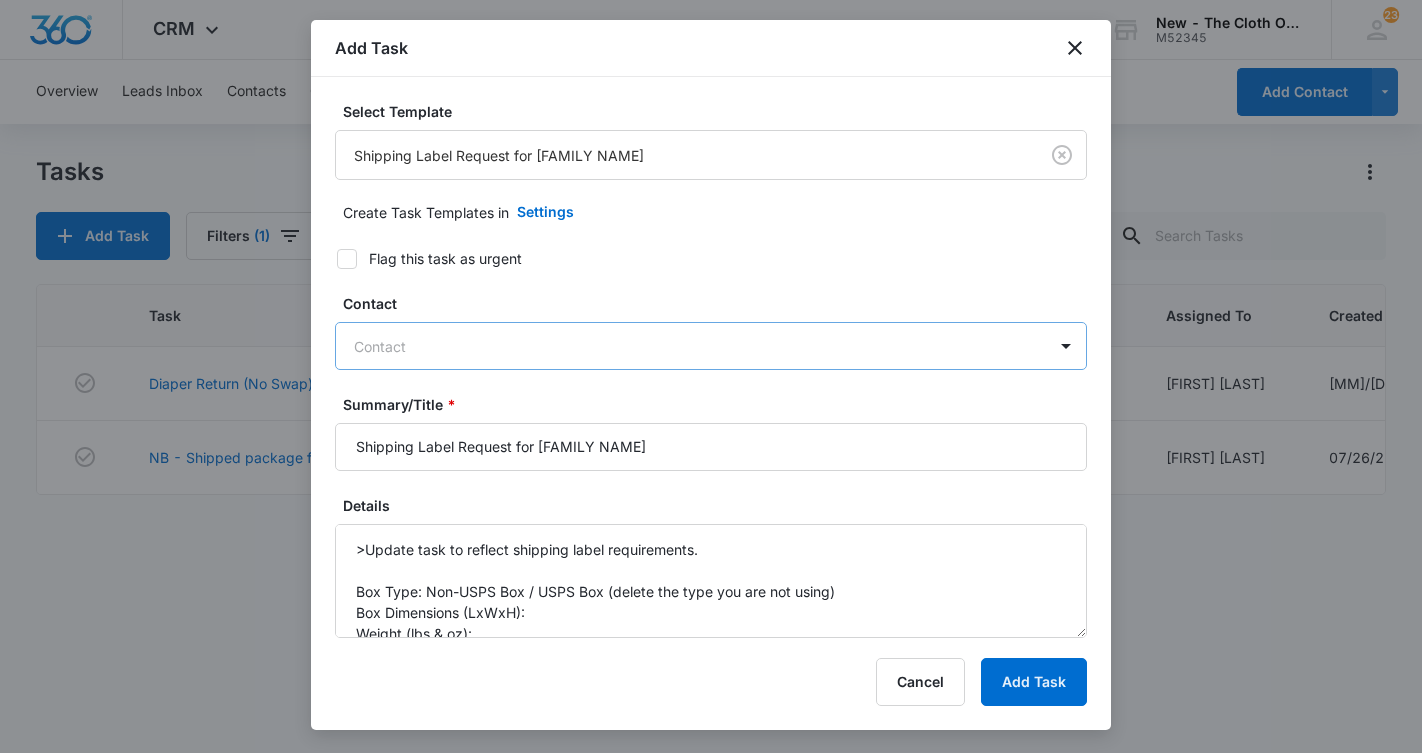 click at bounding box center [699, 346] 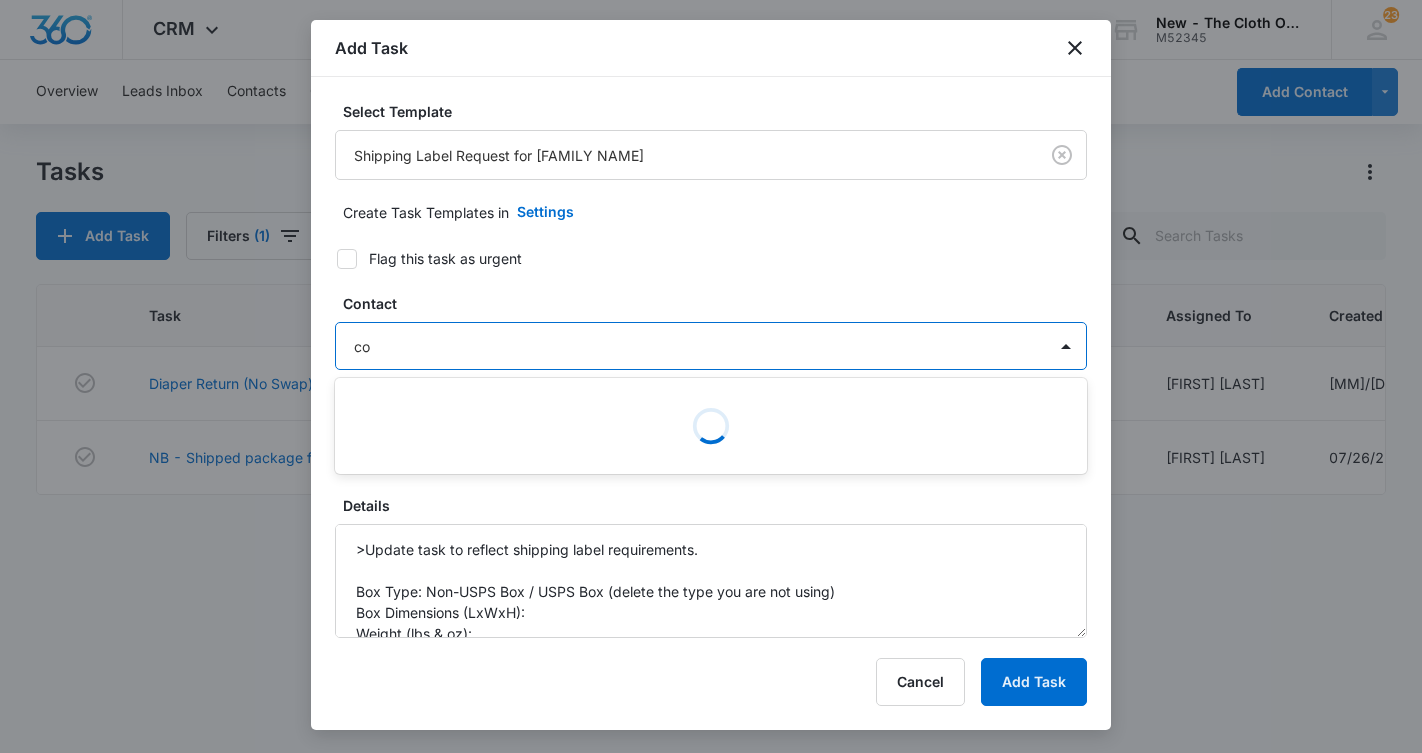 type on "c" 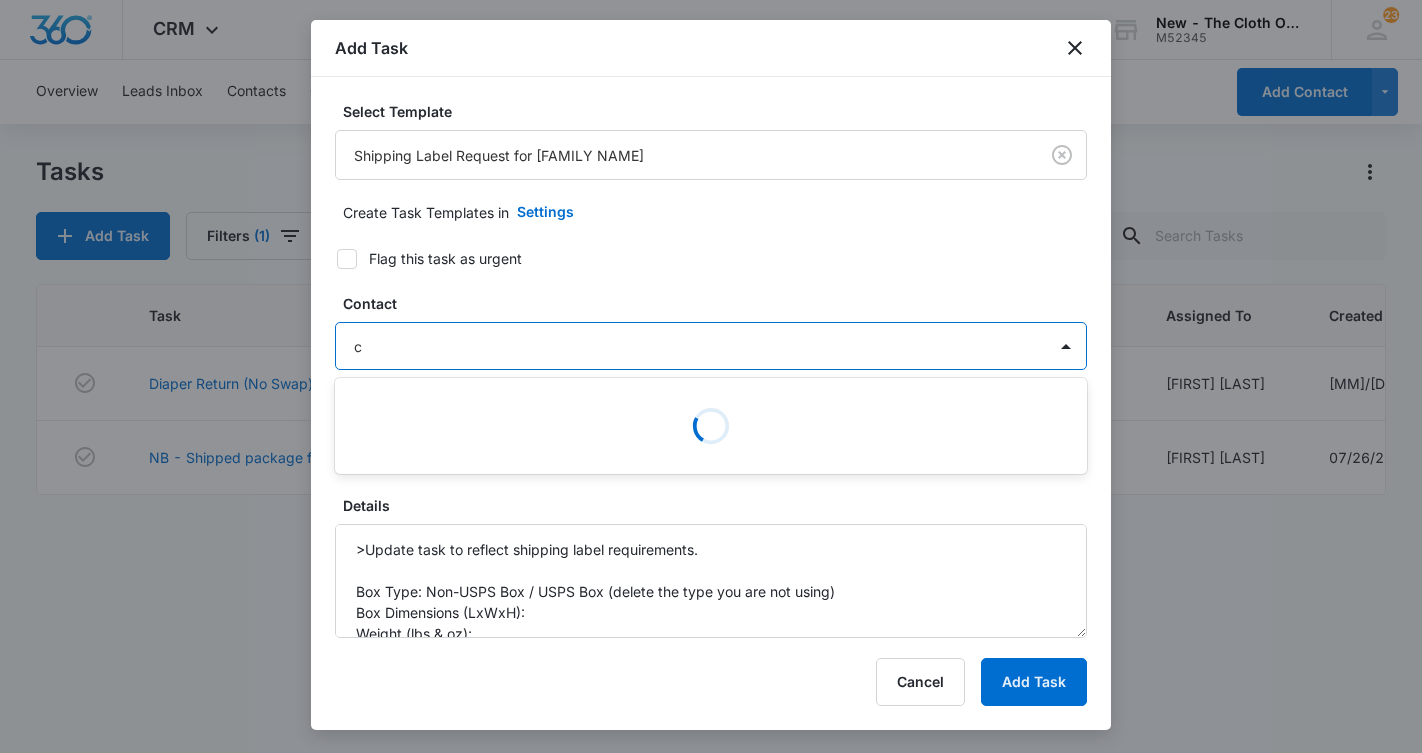type 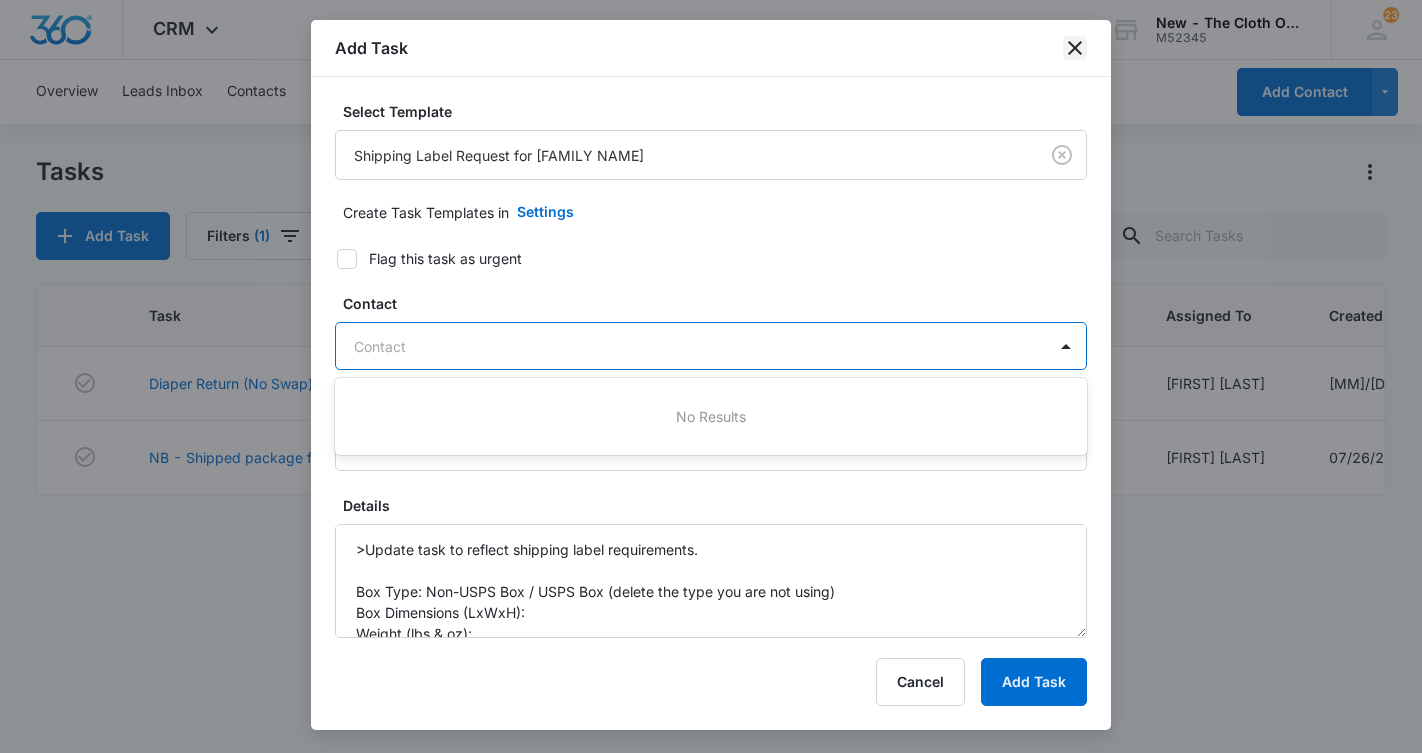 click 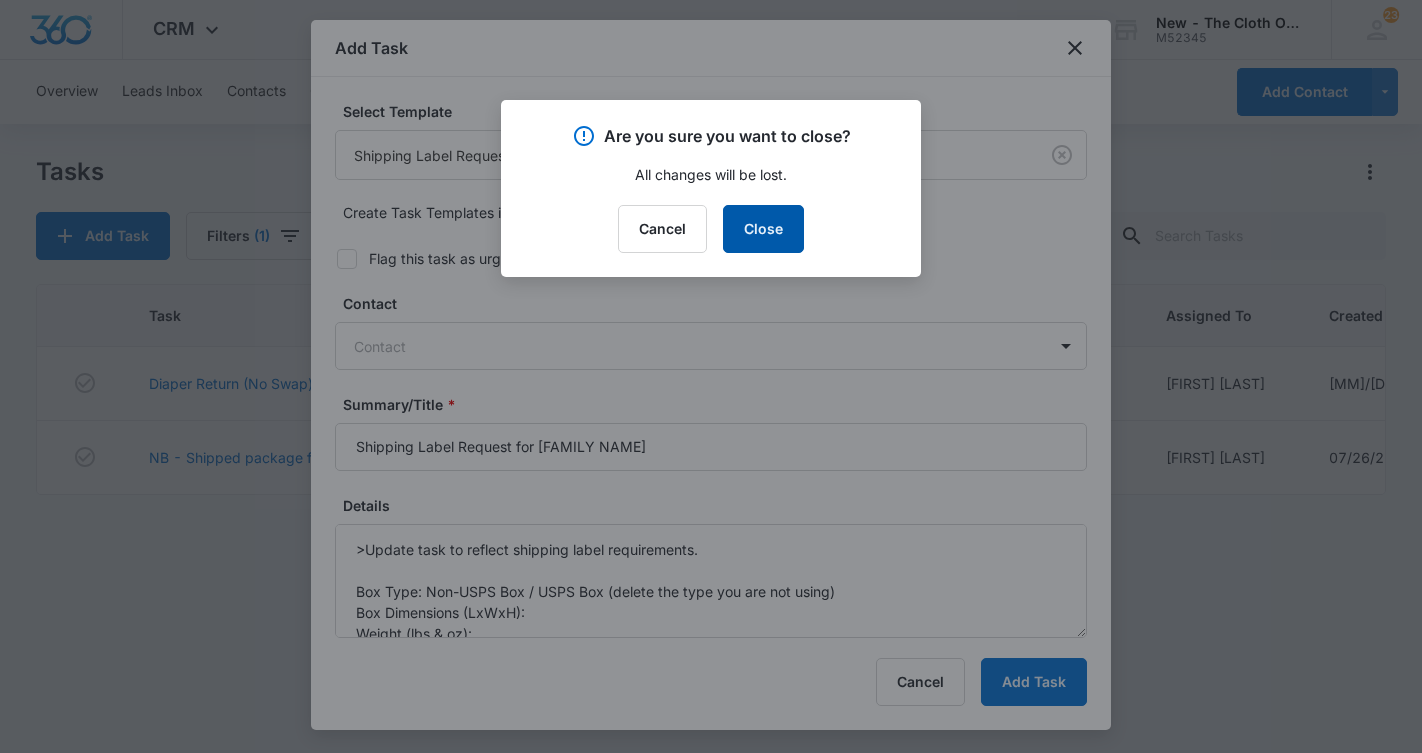 click on "Close" at bounding box center [763, 229] 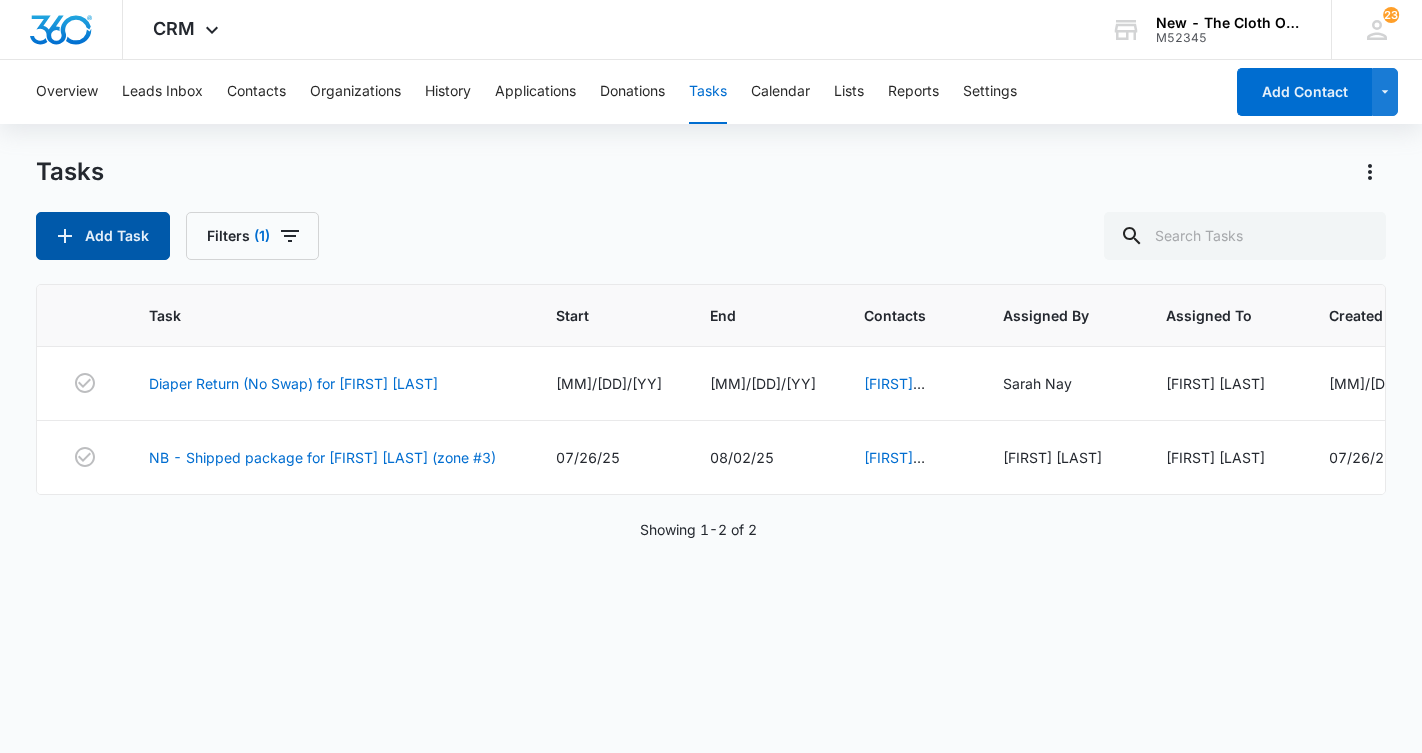 click on "Add Task" at bounding box center (103, 236) 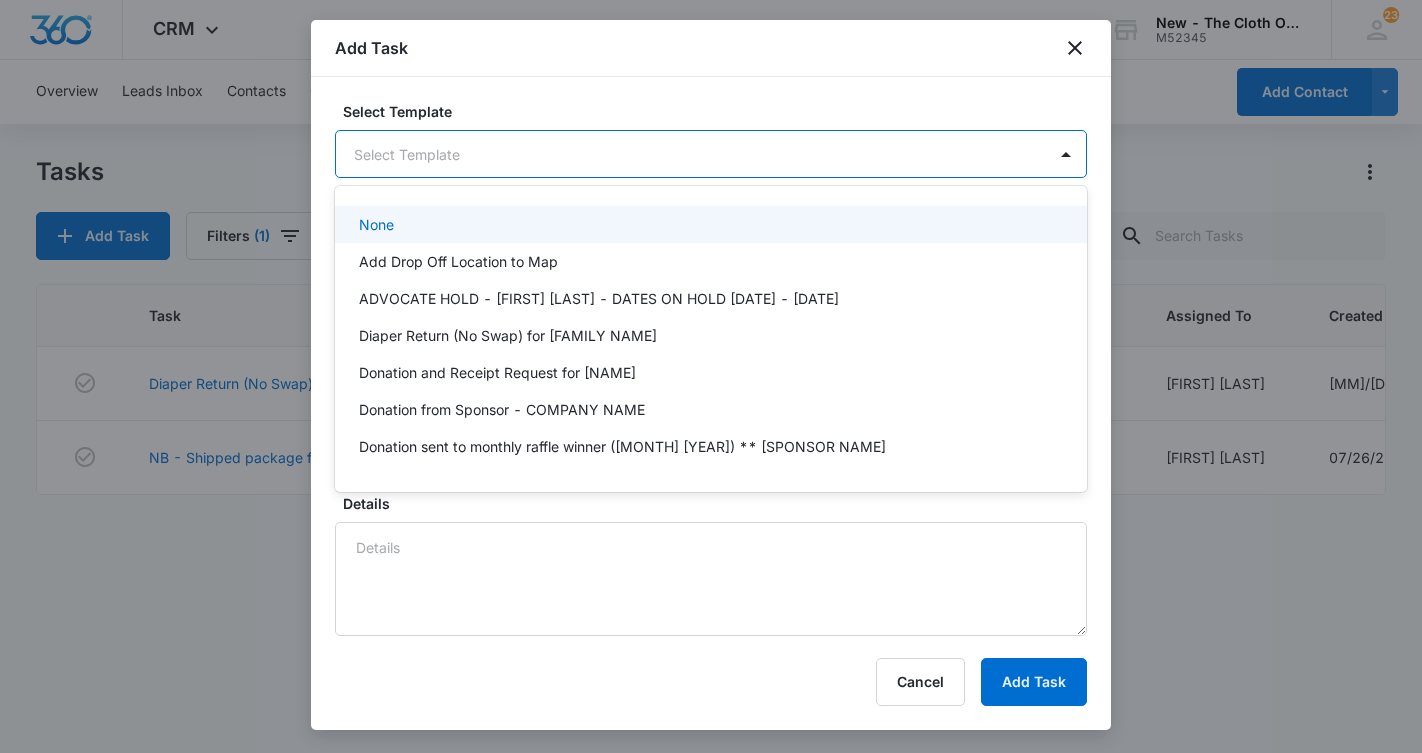 click on "CRM Apps Reputation CRM Email Social Ads Intelligence Brand Settings New - The Cloth Option M52345 Your Accounts View All 23 DB [FIRST] [LAST] [EMAIL] My Profile 23 Notifications Support Logout Terms & Conditions   •   Privacy Policy Overview Leads Inbox Contacts Organizations History Applications Donations Tasks Calendar Lists Reports Settings Add Contact Tasks Add Task Filters (1) Task Start End Contacts Assigned By Assigned To Created Date Diaper Return (No Swap) for [NAME] [DATE] [DATE] [NAME] [NAME] [NAME] 06/02/2025 NB - Shipped package for [NAME] (zone #3) [DATE] [DATE] [NAME] [NAME] [NAME] 07/26/2025 Showing   1-2   of   2 New - The Cloth Option - CRM Tasks - Marketing 360®
Add Task Select Template None, 1 of 23. 23 results available. Use Up and Down to choose options, press Enter to select the currently focused option, press Escape to exit the menu, press Tab to select the option and exit the menu. Select Template *" at bounding box center (711, 376) 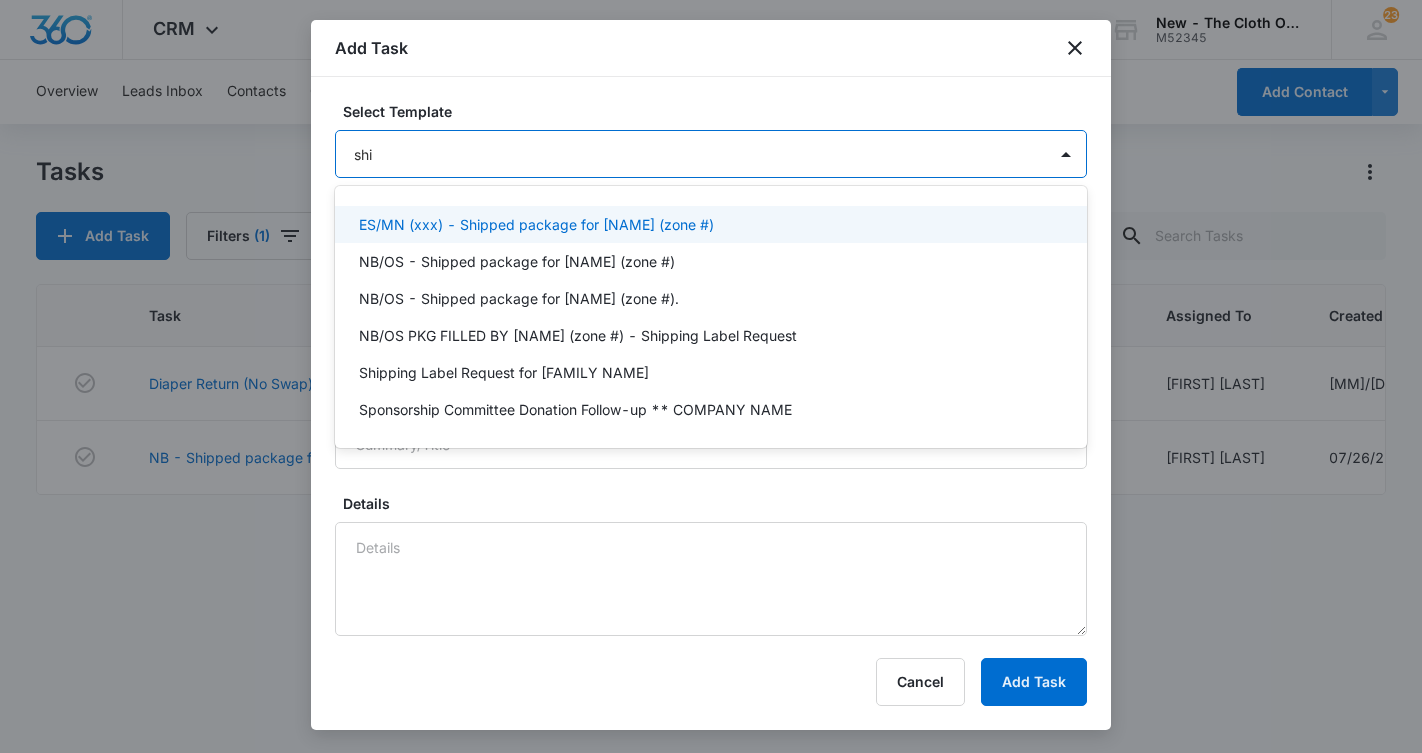type on "shipp" 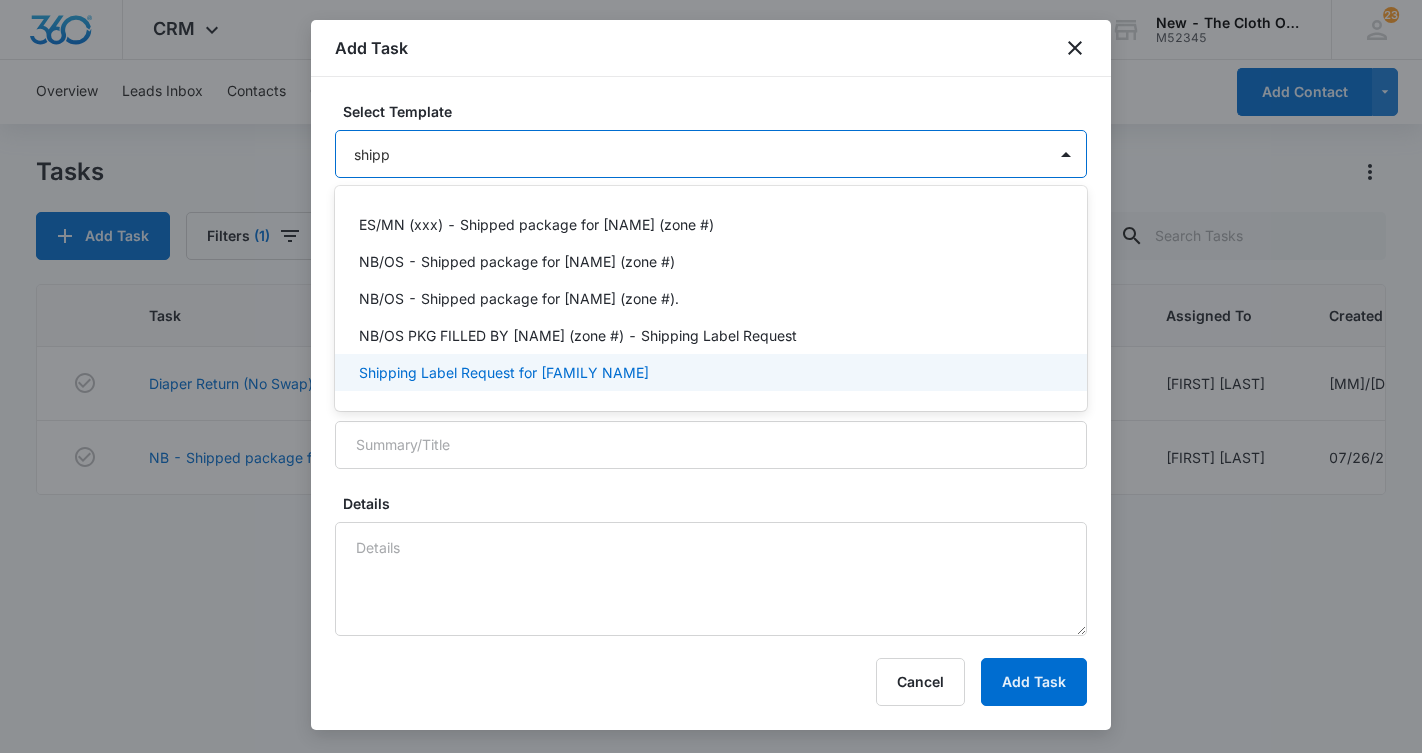 click on "Shipping Label Request for [FAMILY NAME]" at bounding box center [504, 372] 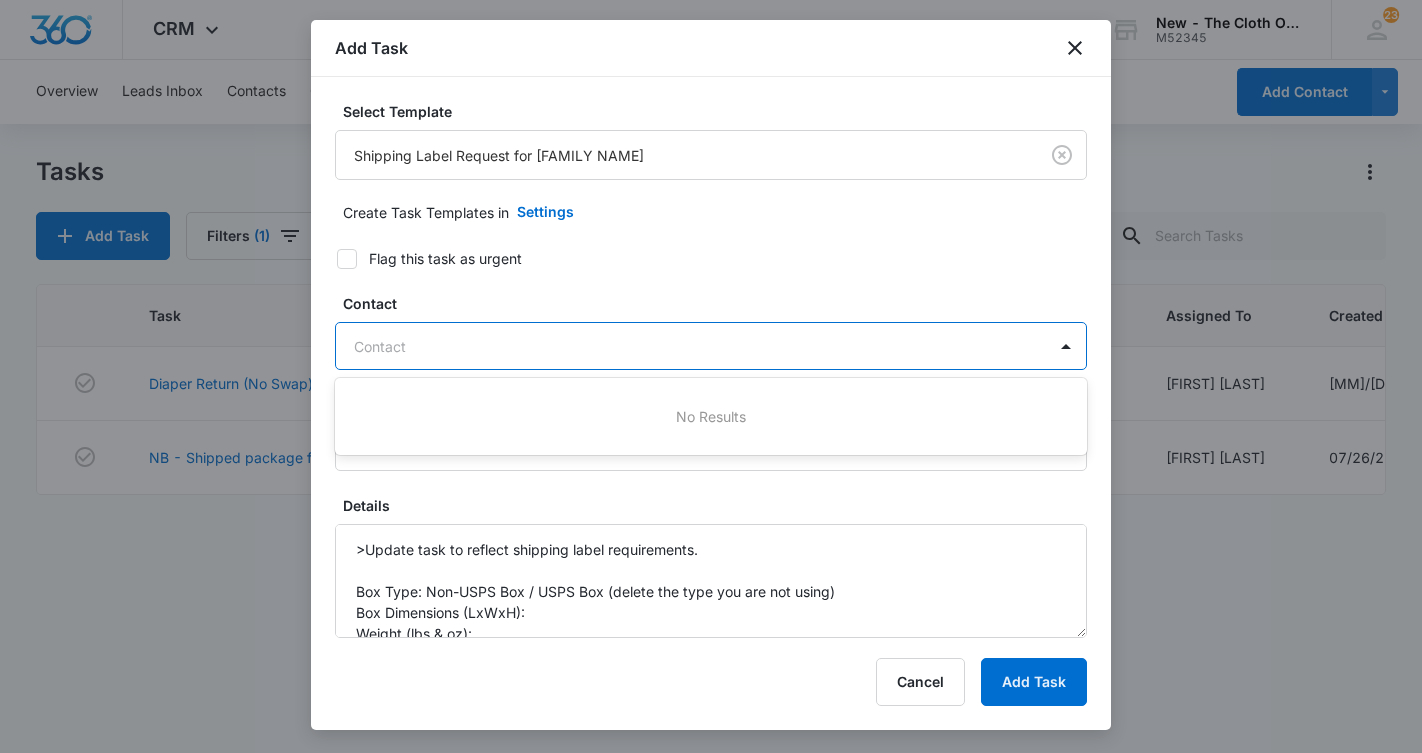click on "Contact" at bounding box center (691, 346) 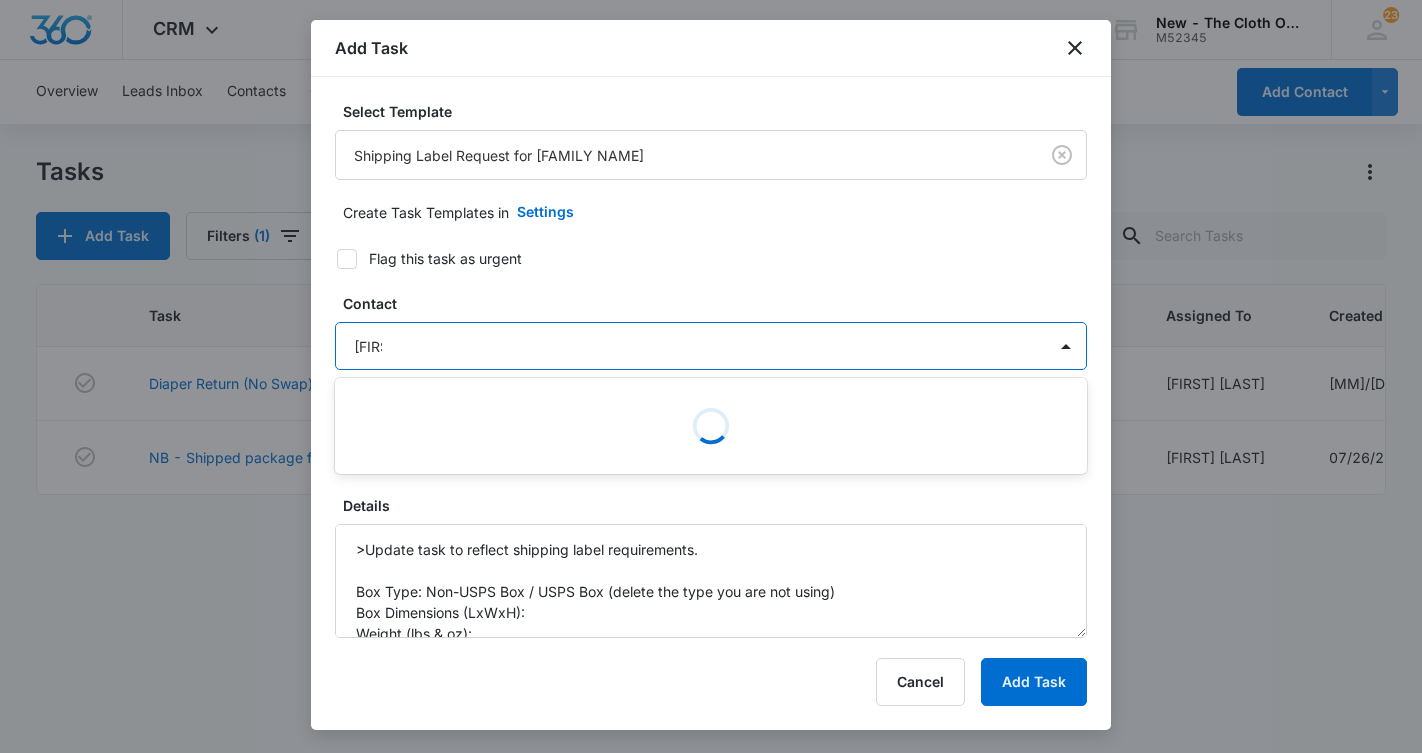 type on "[NAME]" 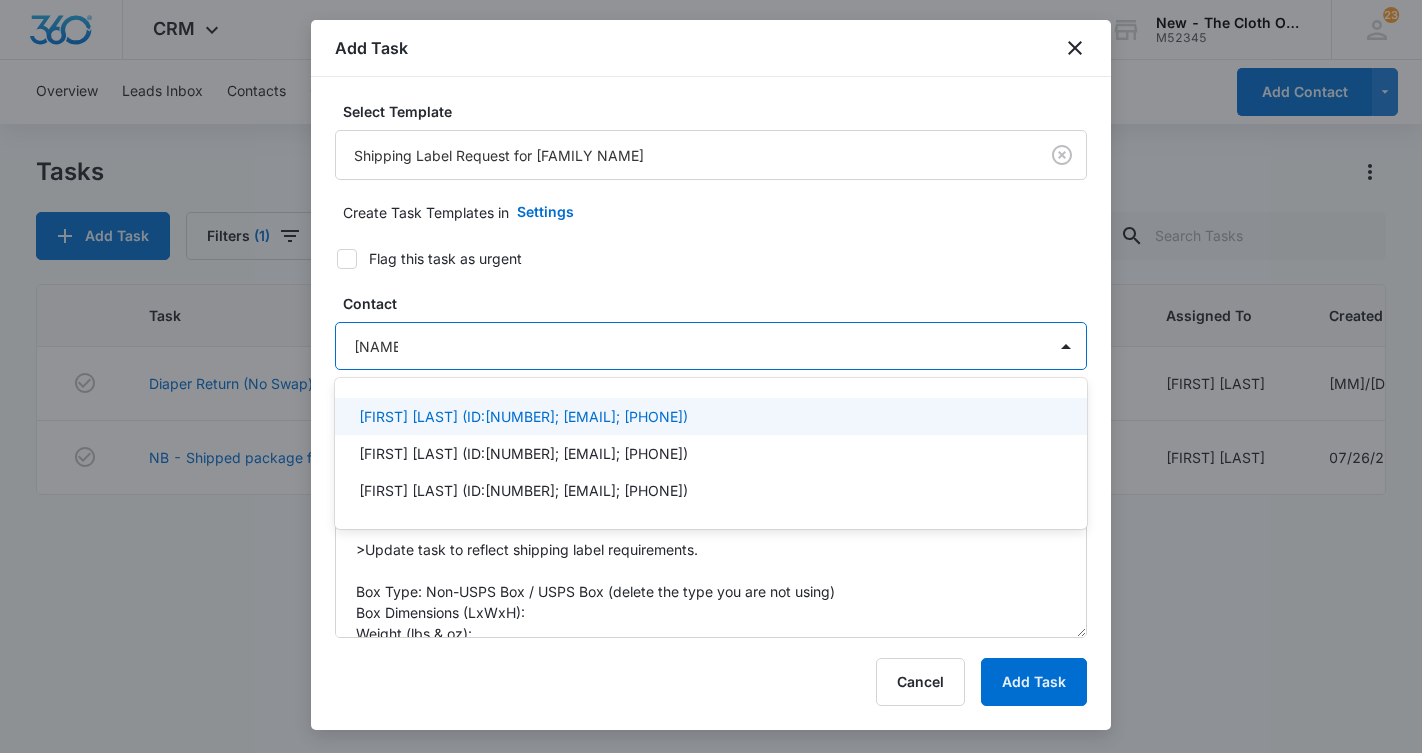 click on "[FIRST] [LAST] (ID:[NUMBER]; [EMAIL]; [PHONE])" at bounding box center (523, 416) 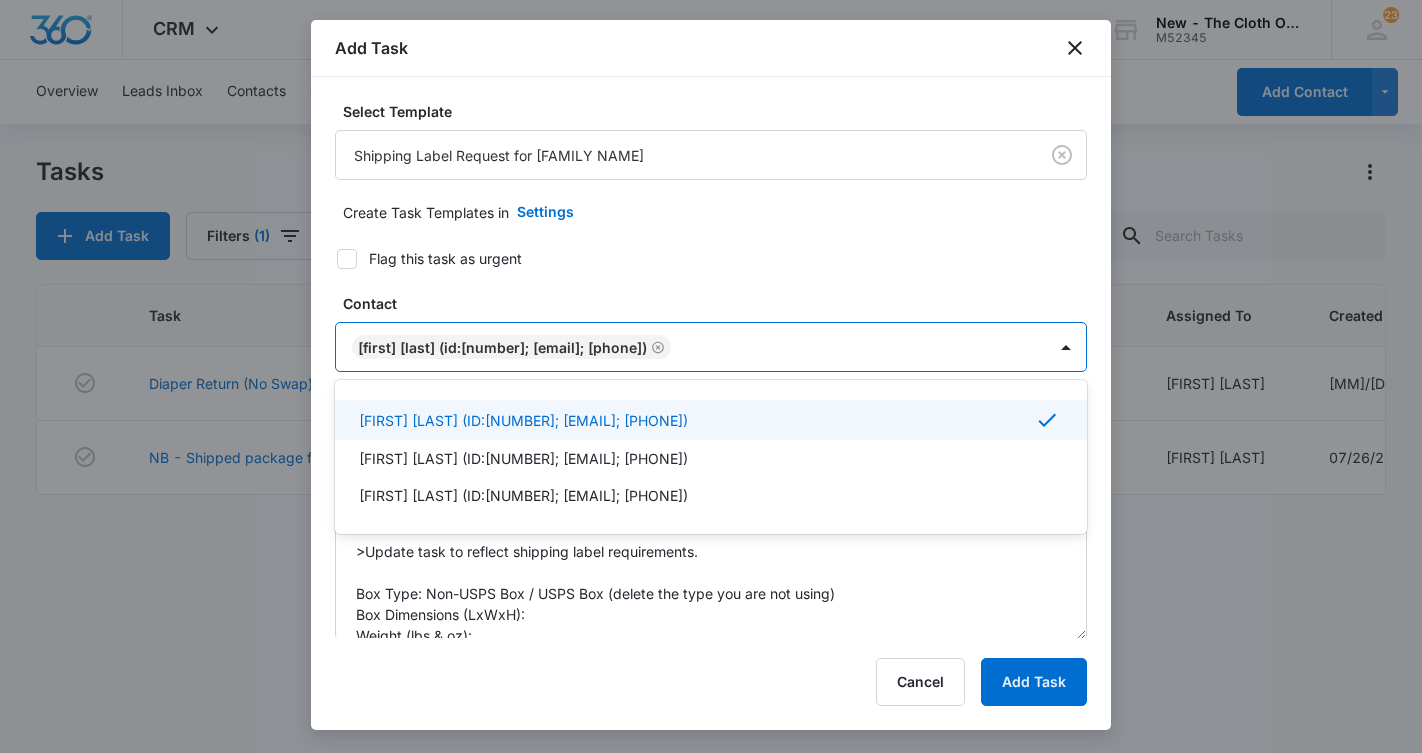 click on "Select Template Shipping Label Request for FAMILY NAME Create Task Templates in Settings Settings Flag this task as urgent Contact [NAME] (ID:15934; [EMAIL]; [PHONE]), selected. [NAME] (ID:15934; [EMAIL]; [PHONE]) selected, 1 of 3. Use Up and Down to choose options, press Enter to select the currently focused option, press Escape to exit the menu, press Tab to select the option and exit the menu. [NAME] (ID:15934; [EMAIL]; [PHONE]) [NAME] (ID:15934; [EMAIL]; [PHONE]) [NAME] (ID:15201; [EMAIL]; [PHONE]) [NAME] (ID:15609; [EMAIL]; [PHONE]) Summary/Title * Shipping Label Request for FAMILY NAME Details URL/Link Link to Donations Link to Donations Begin typing to search for projects to link to this task (optional). Link to Applications Link to Applications Begin typing to search for deals to link to this task (optional). Color Tag Current Color:" at bounding box center [711, 976] 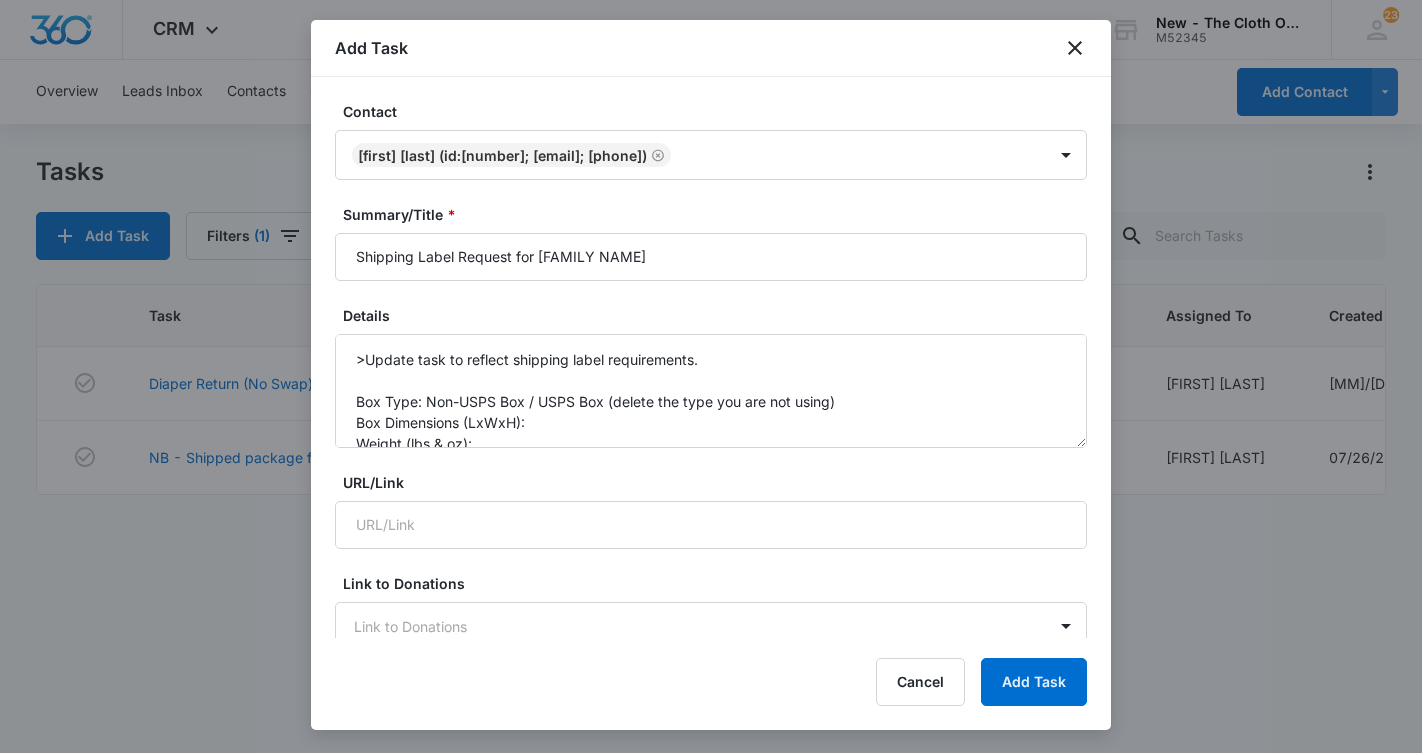 scroll, scrollTop: 197, scrollLeft: 0, axis: vertical 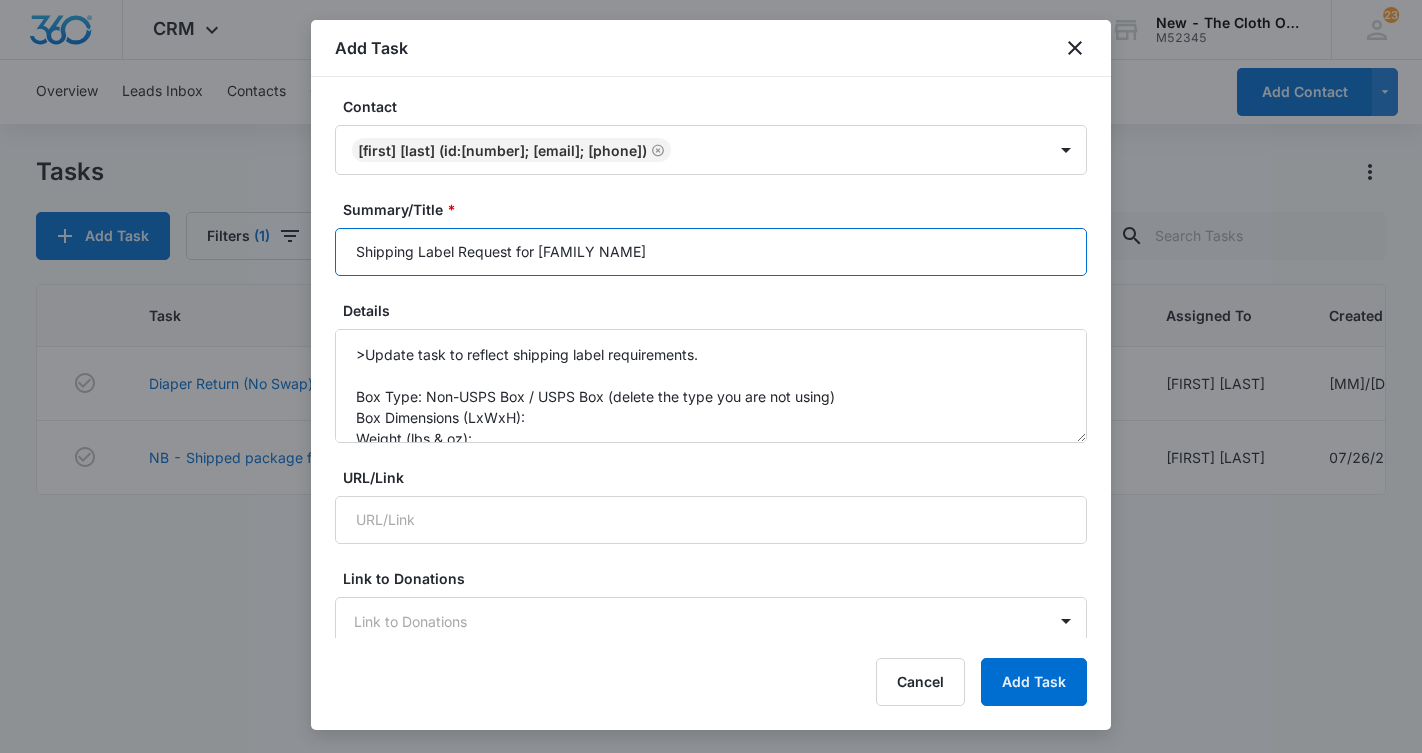 drag, startPoint x: 643, startPoint y: 242, endPoint x: 562, endPoint y: 247, distance: 81.154175 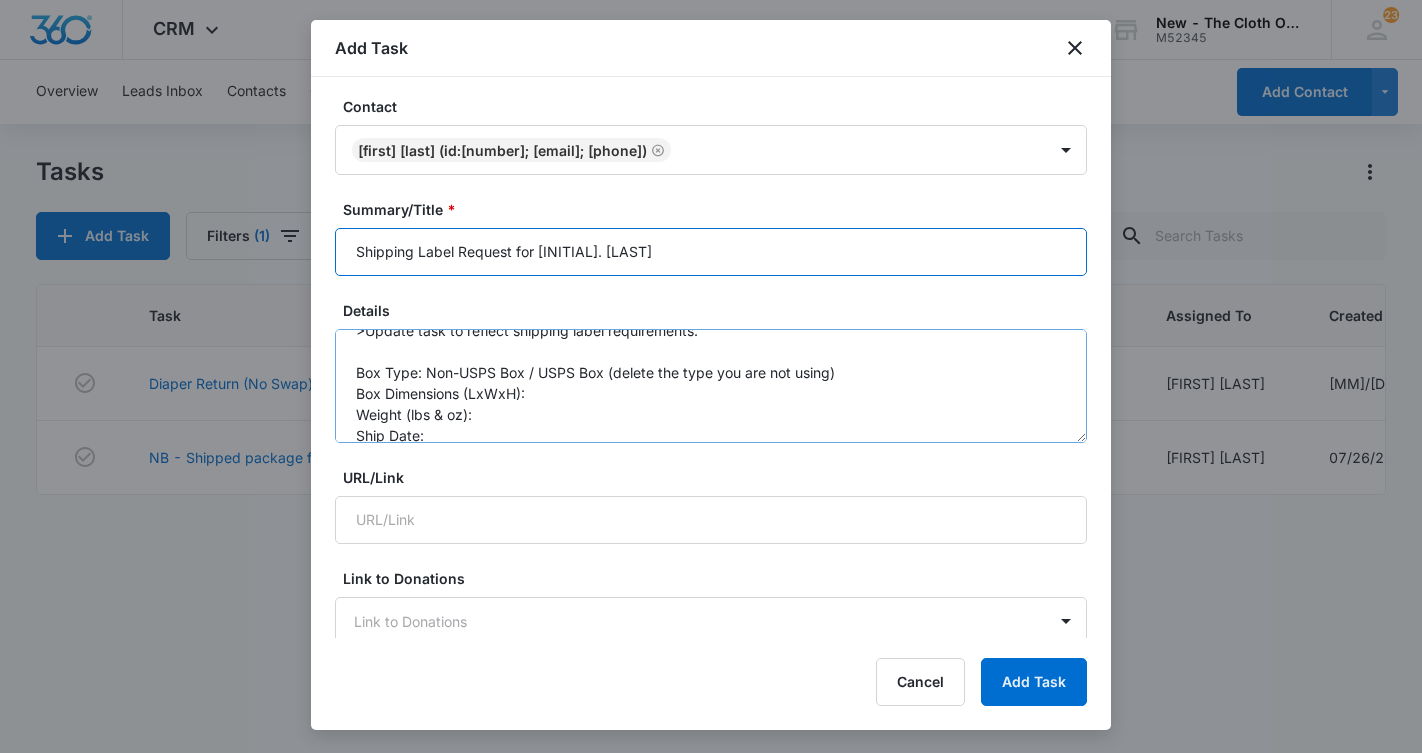 scroll, scrollTop: 32, scrollLeft: 0, axis: vertical 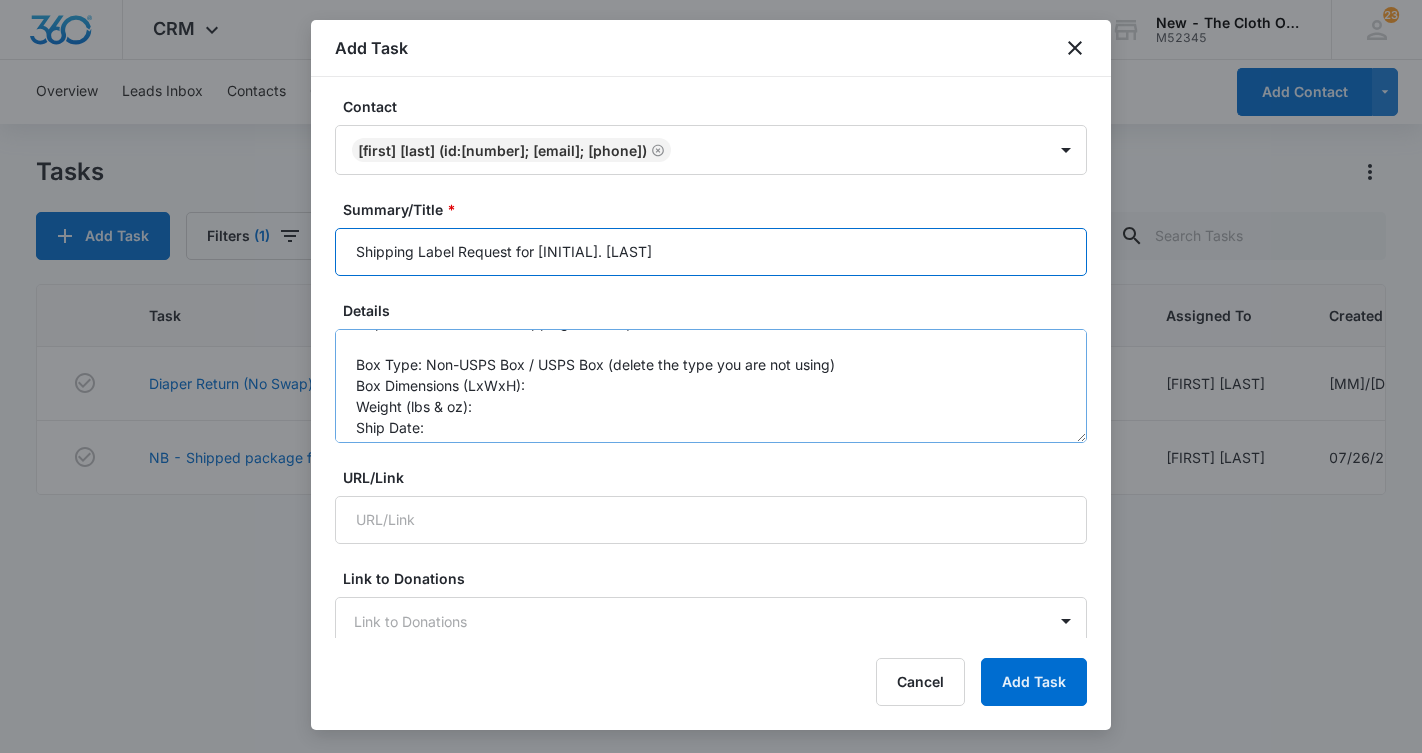 type on "Shipping Label Request for [INITIAL]. [LAST]" 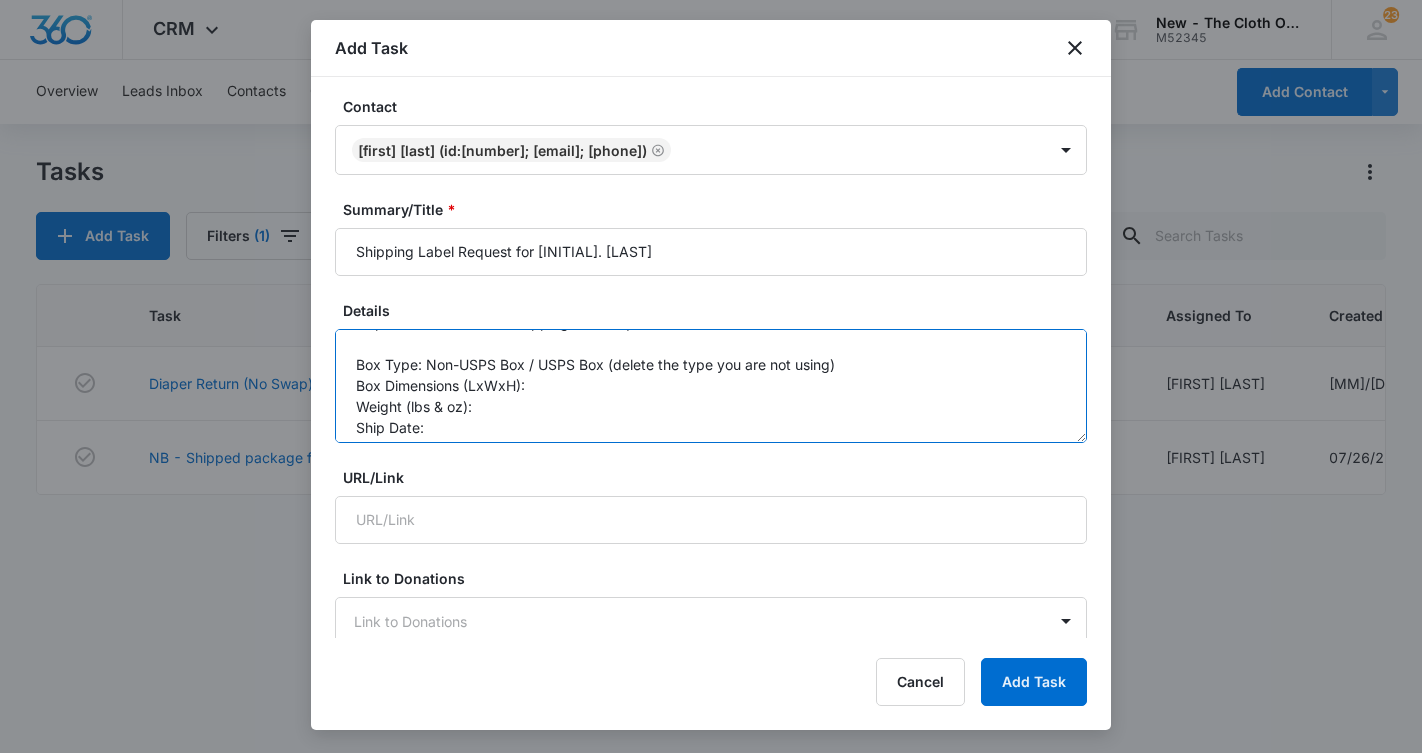 drag, startPoint x: 852, startPoint y: 372, endPoint x: 529, endPoint y: 363, distance: 323.12537 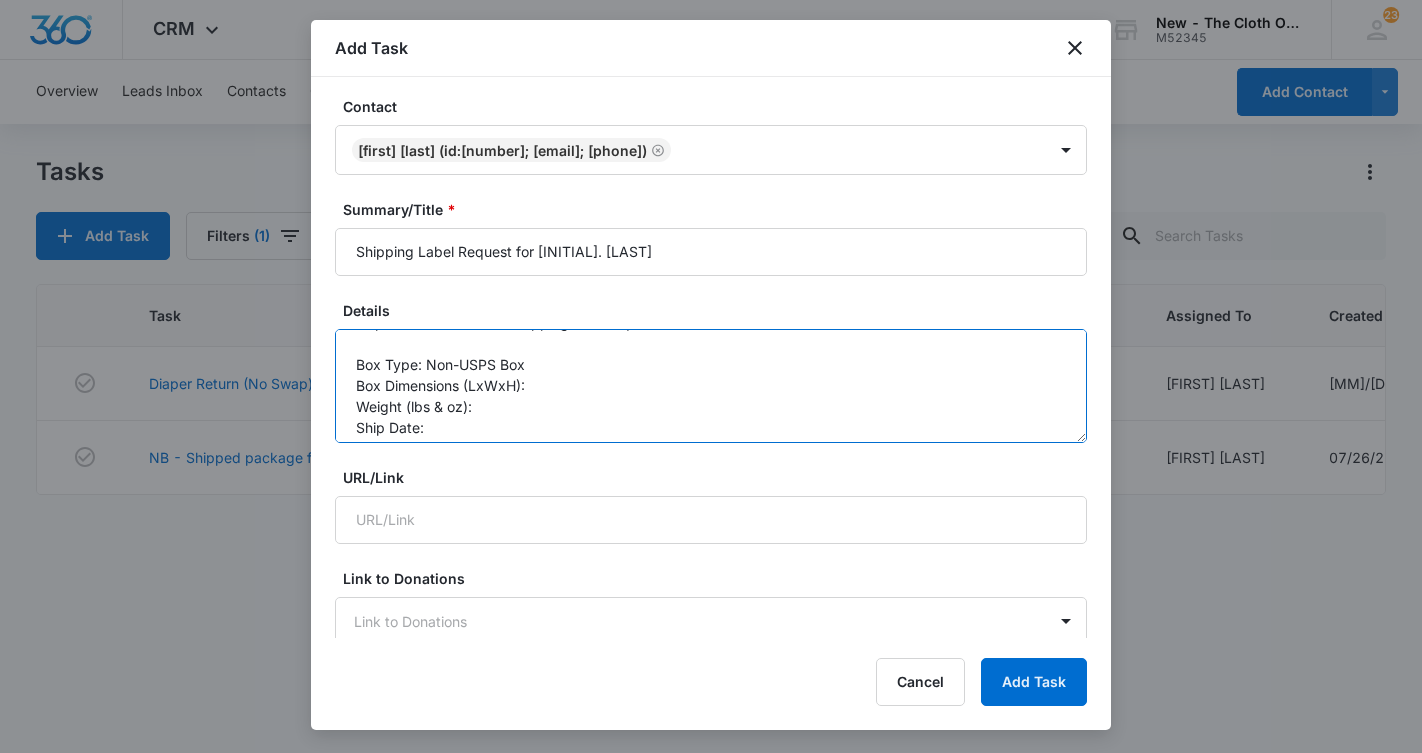 click on ">Update task to reflect shipping label requirements.
Box Type: Non-USPS Box
Box Dimensions (LxWxH):
Weight (lbs & oz):
Ship Date:
Important Notes:
*Box Info: Dimensions are required for all boxes except USPS Box 7 or USPS Flat Rate boxes.
*Weight: Round up to the nearest ounce. Do not use decimals (e.g., 7 lbs 8 oz, not 7.5 lbs).
** Assign this task to SHIPPING COORDINATOR with a 2 day turnaround **" at bounding box center [711, 386] 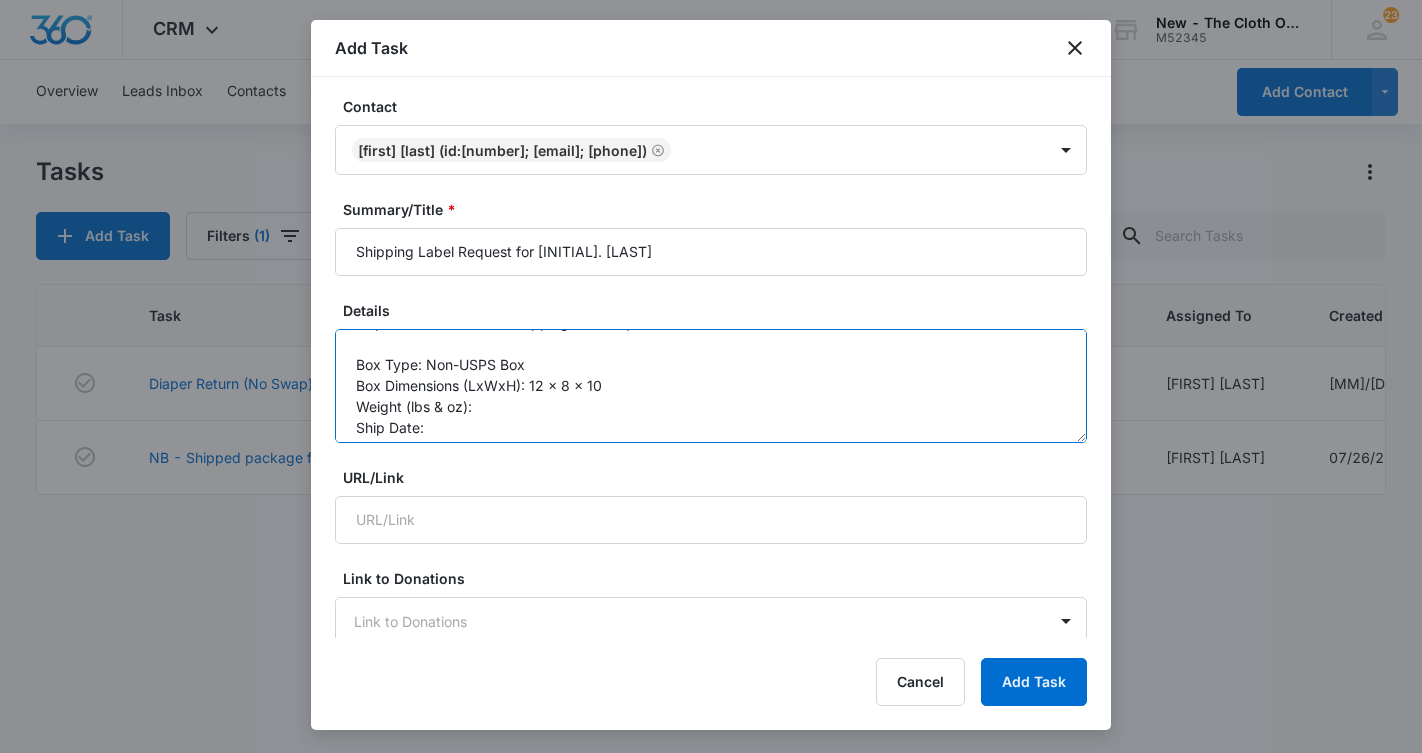 click on ">Update task to reflect shipping label requirements.
Box Type: Non-USPS Box
Box Dimensions (LxWxH): 12 x 8 x 10
Weight (lbs & oz):
Ship Date:
Important Notes:
*Box Info: Dimensions are required for all boxes except USPS Box 7 or USPS Flat Rate boxes.
*Weight: Round up to the nearest ounce. Do not use decimals (e.g., 7 lbs 8 oz, not 7.5 lbs).
** Assign this task to SHIPPING COORDINATOR with a 2 day turnaround **" at bounding box center [711, 386] 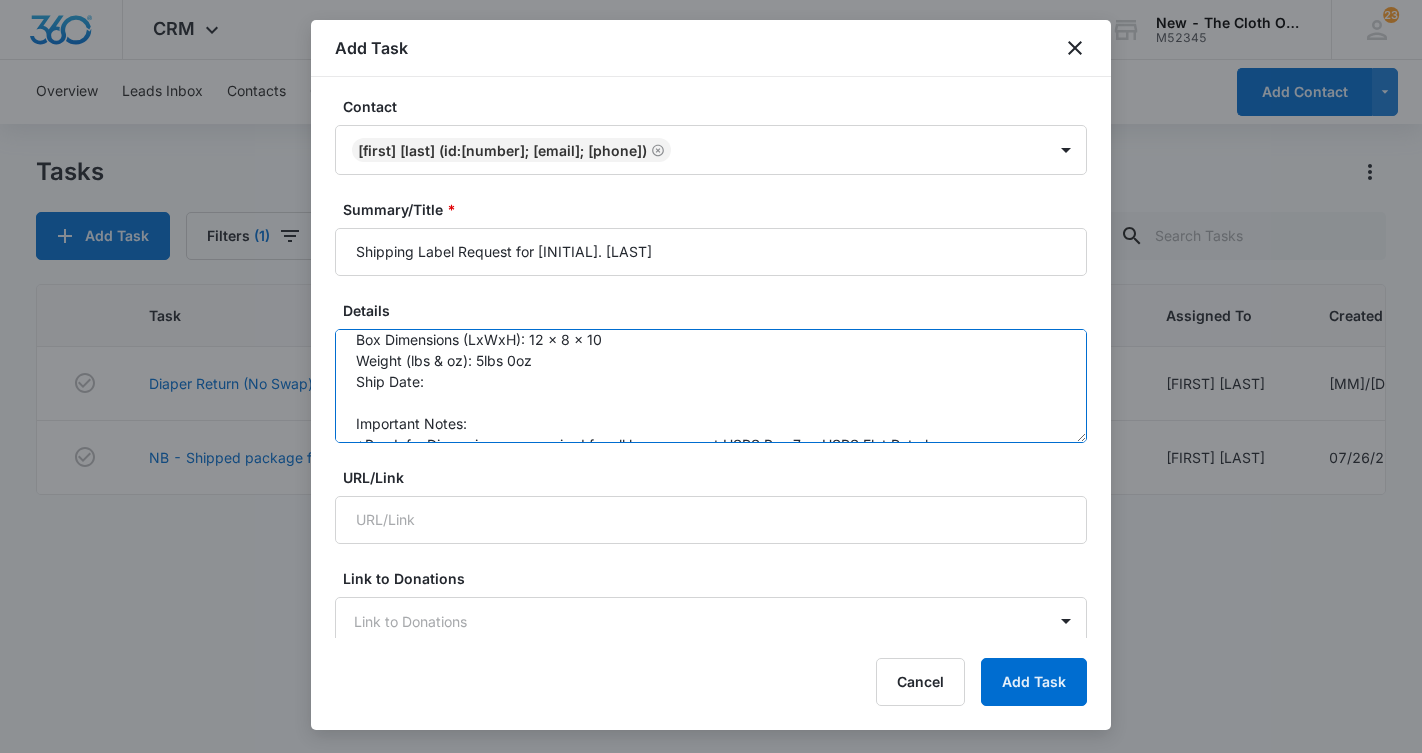 scroll, scrollTop: 81, scrollLeft: 0, axis: vertical 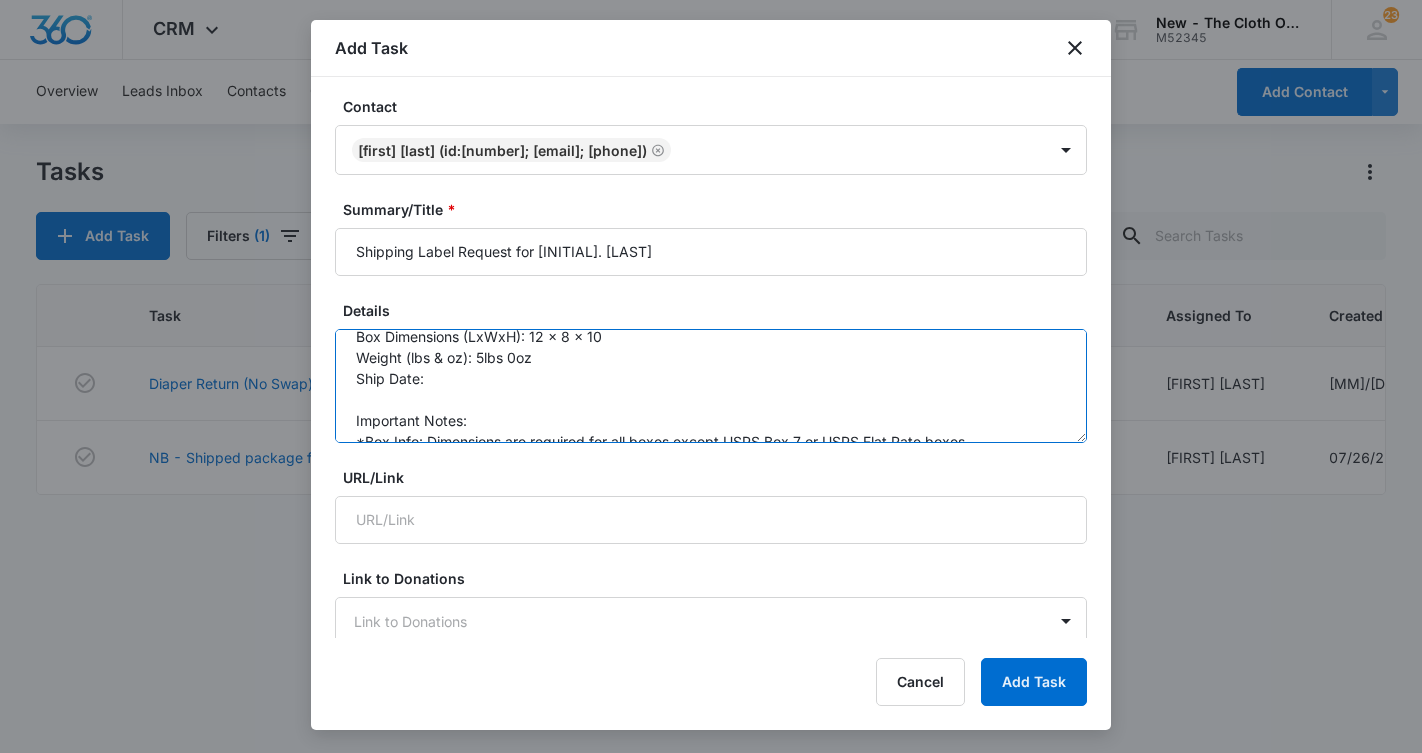 click on ">Update task to reflect shipping label requirements.
Box Type: Non-USPS Box
Box Dimensions (LxWxH): 12 x 8 x 10
Weight (lbs & oz): 5lbs 0oz
Ship Date:
Important Notes:
*Box Info: Dimensions are required for all boxes except USPS Box 7 or USPS Flat Rate boxes.
*Weight: Round up to the nearest ounce. Do not use decimals (e.g., 7 lbs 8 oz, not 7.5 lbs).
** Assign this task to SHIPPING COORDINATOR with a 2 day turnaround **" at bounding box center (711, 386) 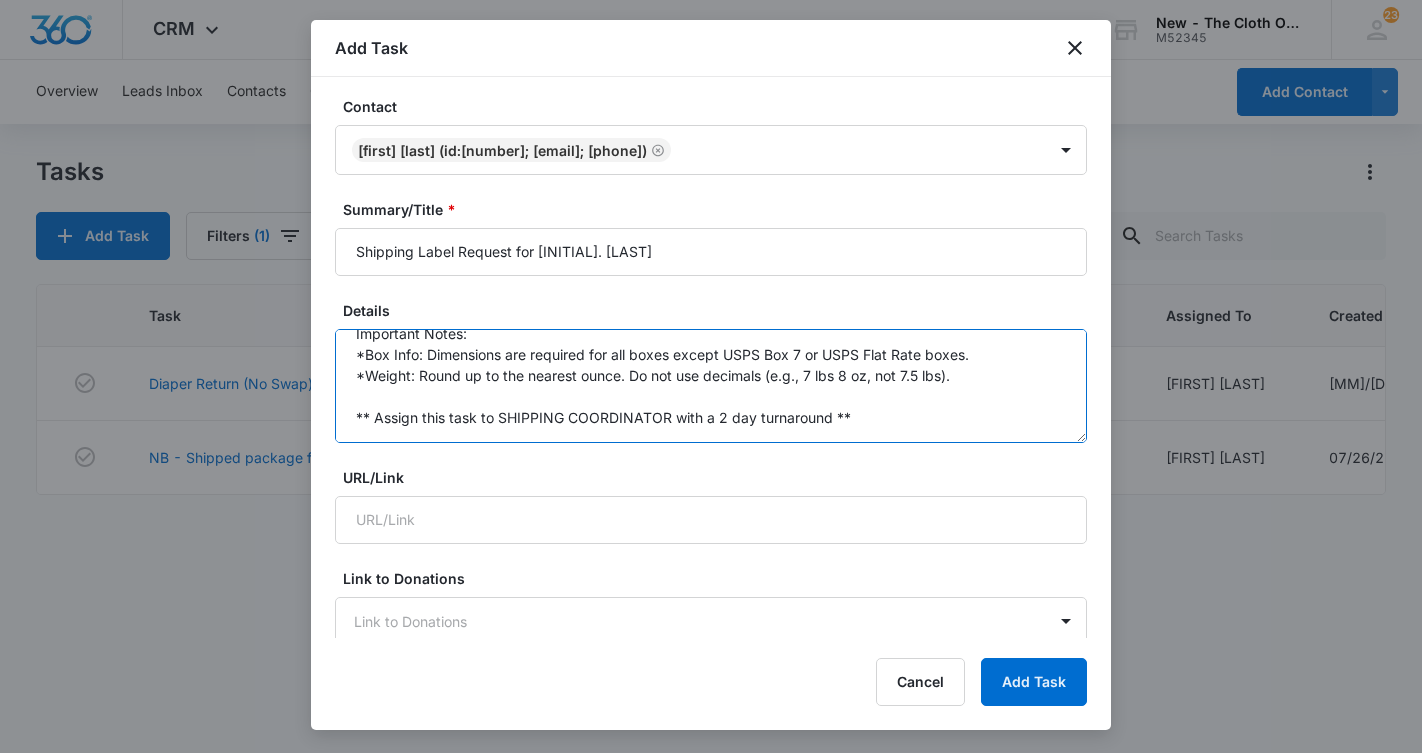scroll, scrollTop: 189, scrollLeft: 0, axis: vertical 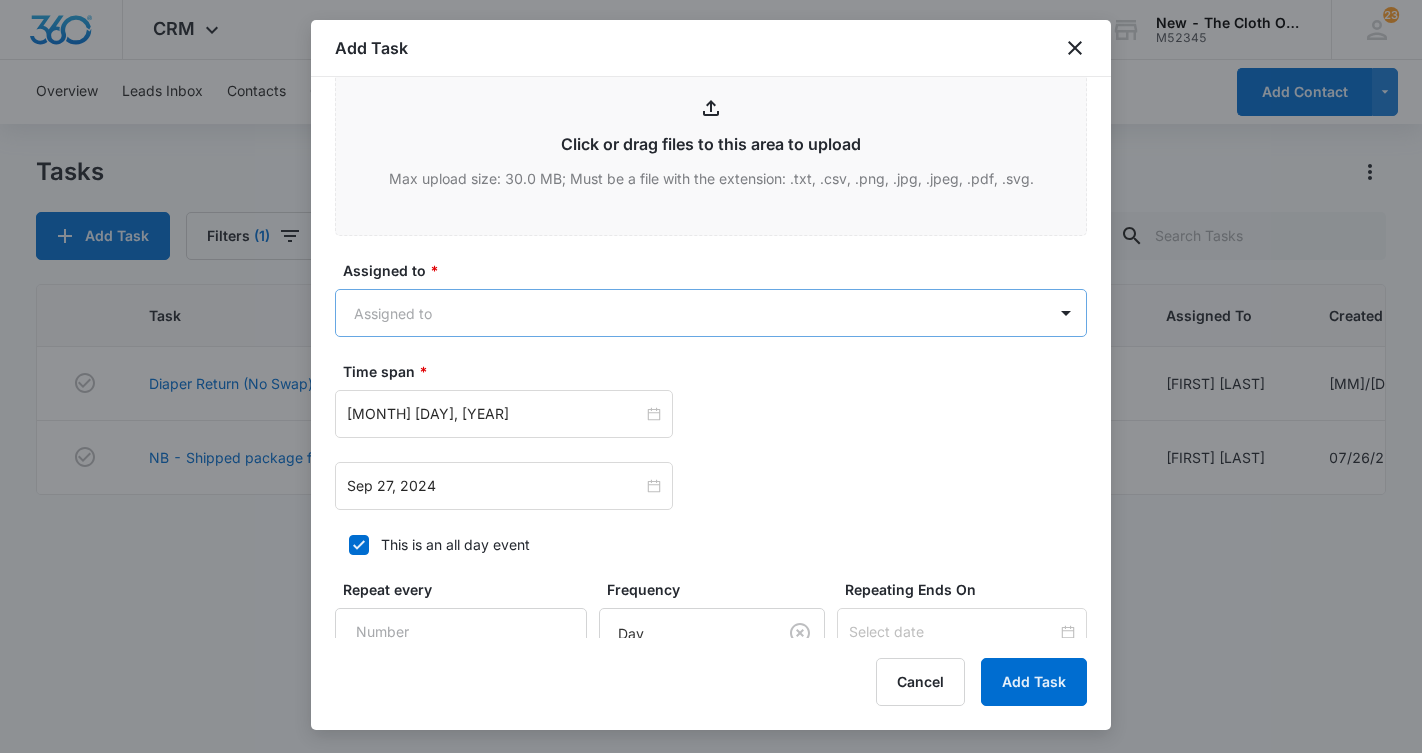 type on ">Update task to reflect shipping label requirements.
Box Type: Non-USPS Box
Box Dimensions (LxWxH): 12 x 8 x 10
Weight (lbs & oz): 5lbs 0oz
Ship Date: [DATE]
Important Notes:
*Box Info: Dimensions are required for all boxes except USPS Box 7 or USPS Flat Rate boxes.
*Weight: Round up to the nearest ounce. Do not use decimals (e.g., 7 lbs 8 oz, not 7.5 lbs).
** Assign this task to SHIPPING COORDINATOR with a 2 day turnaround **" 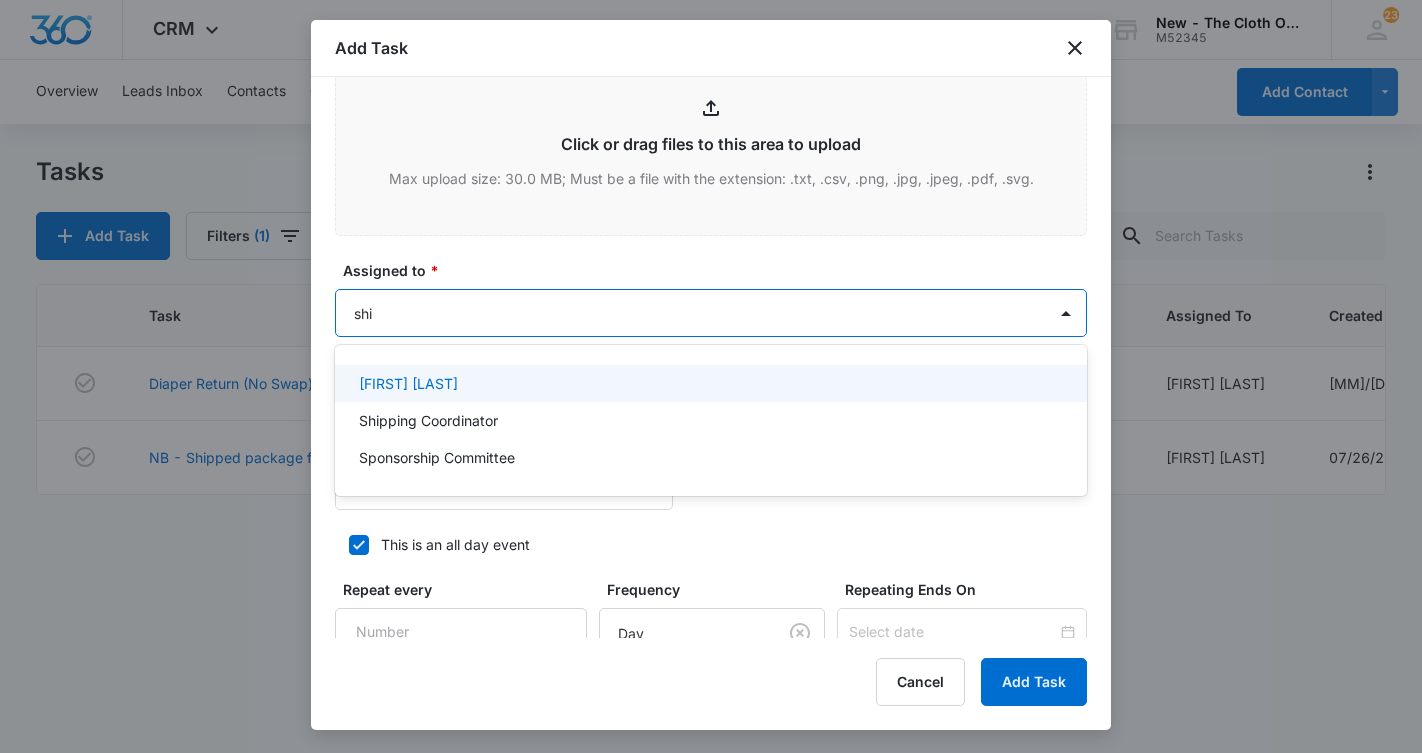 type on "shipp" 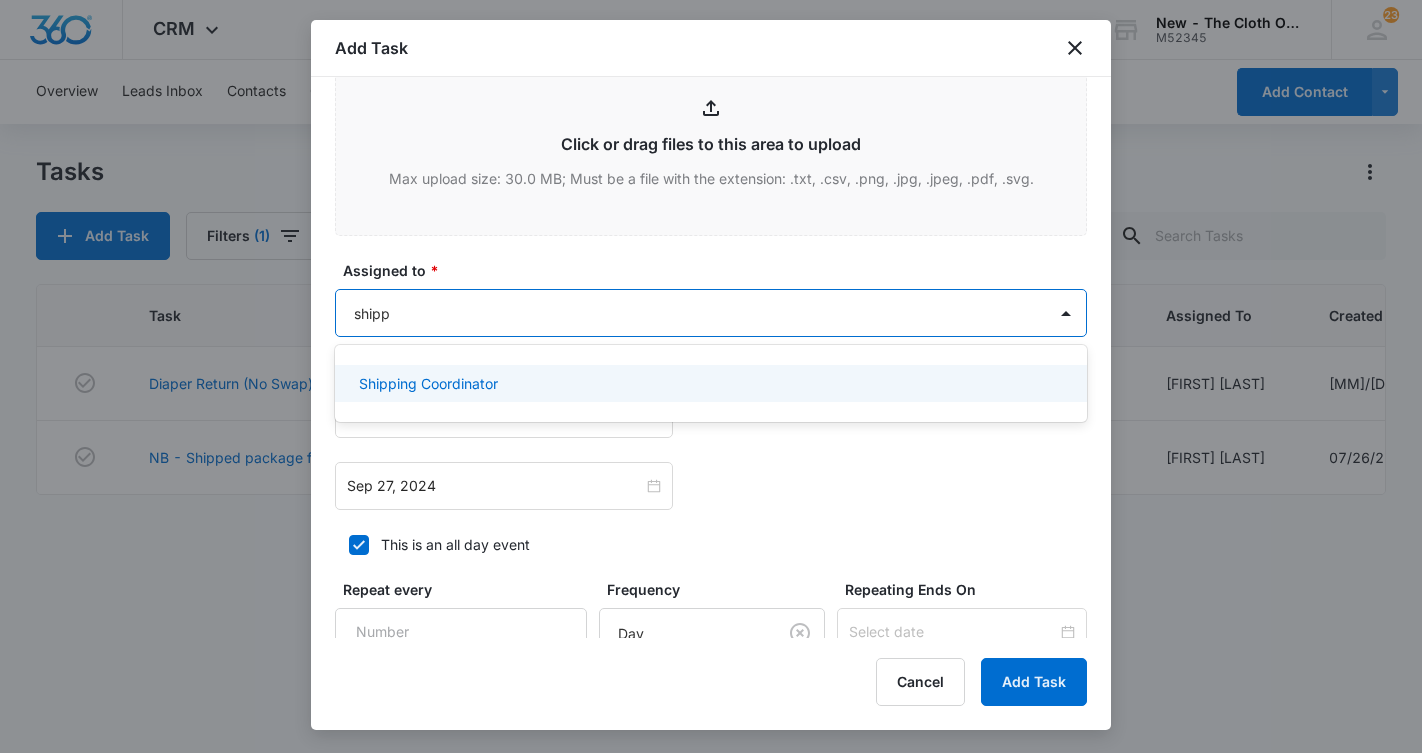 click on "Shipping Coordinator" at bounding box center (709, 383) 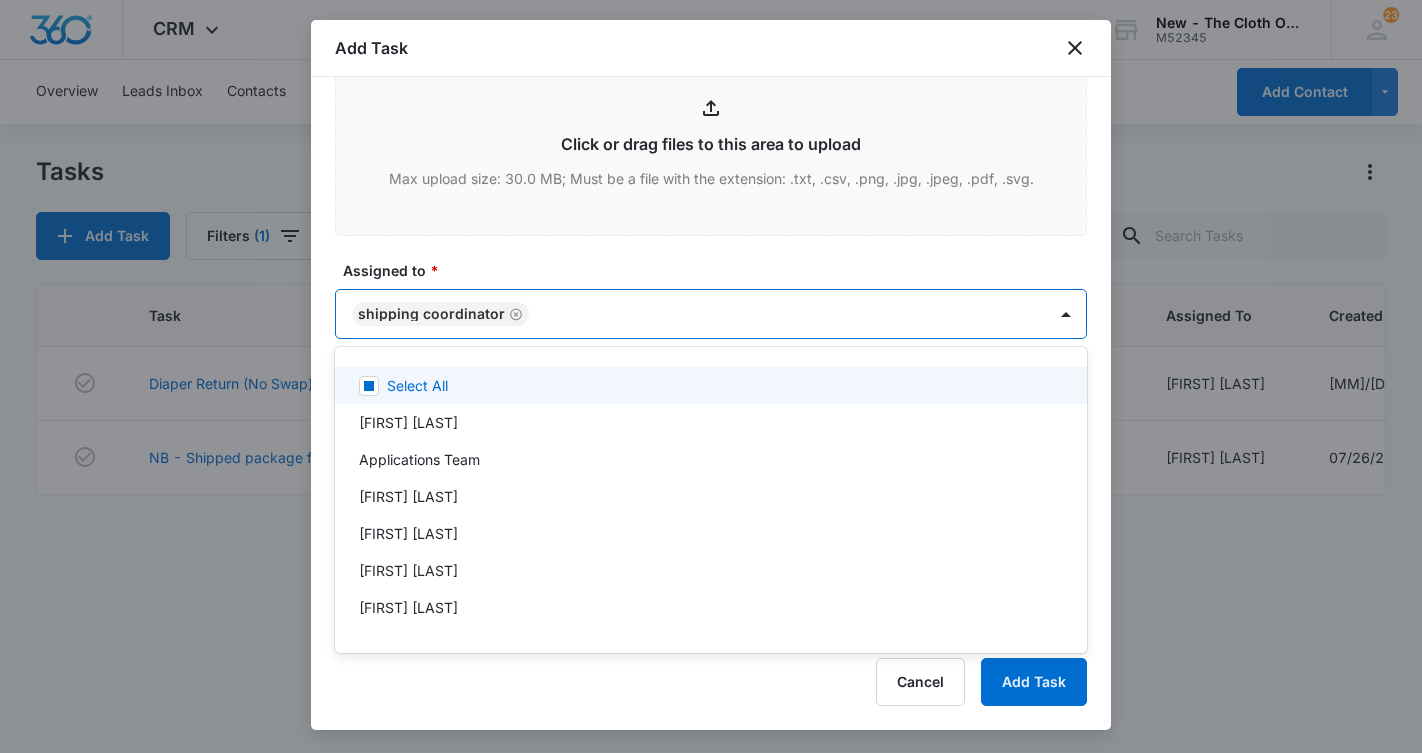 click at bounding box center (711, 376) 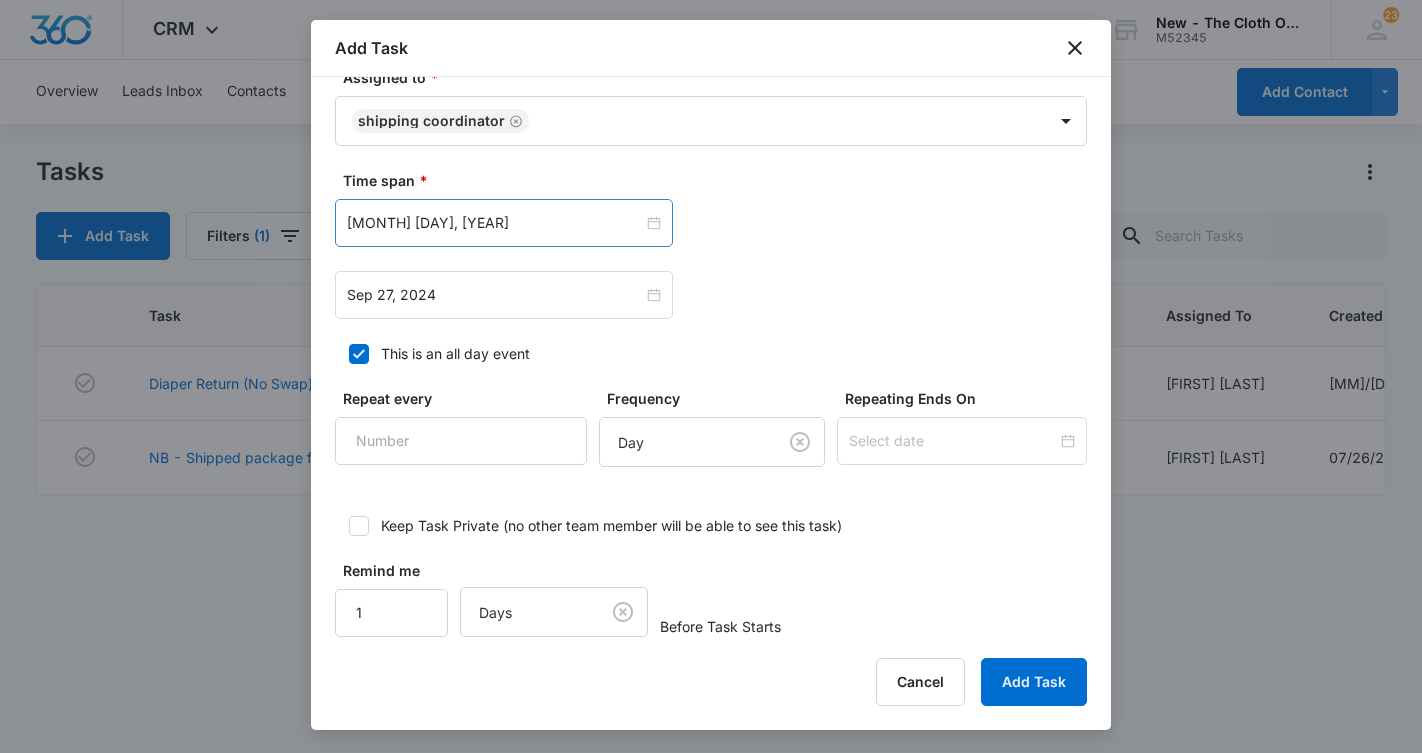 scroll, scrollTop: 1216, scrollLeft: 0, axis: vertical 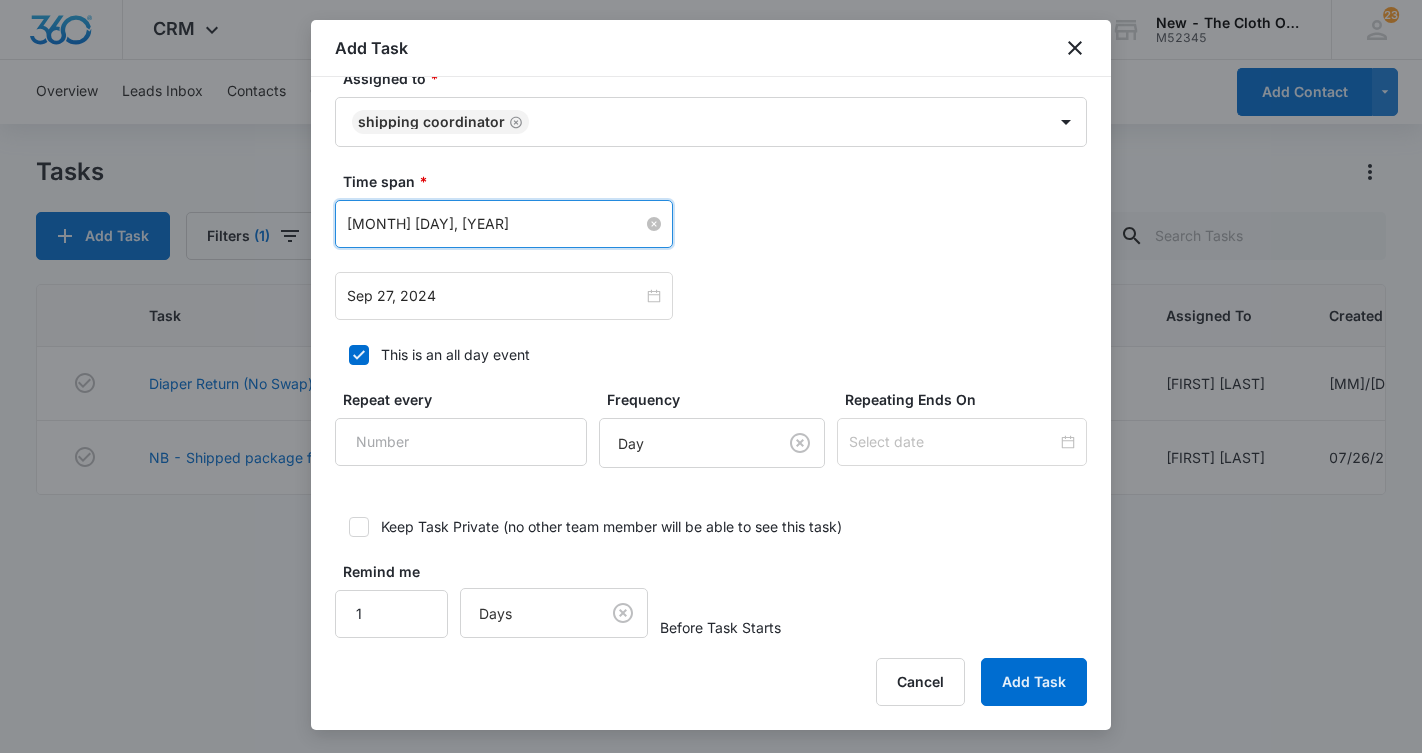 click on "[MONTH] [DAY], [YEAR]" at bounding box center (495, 224) 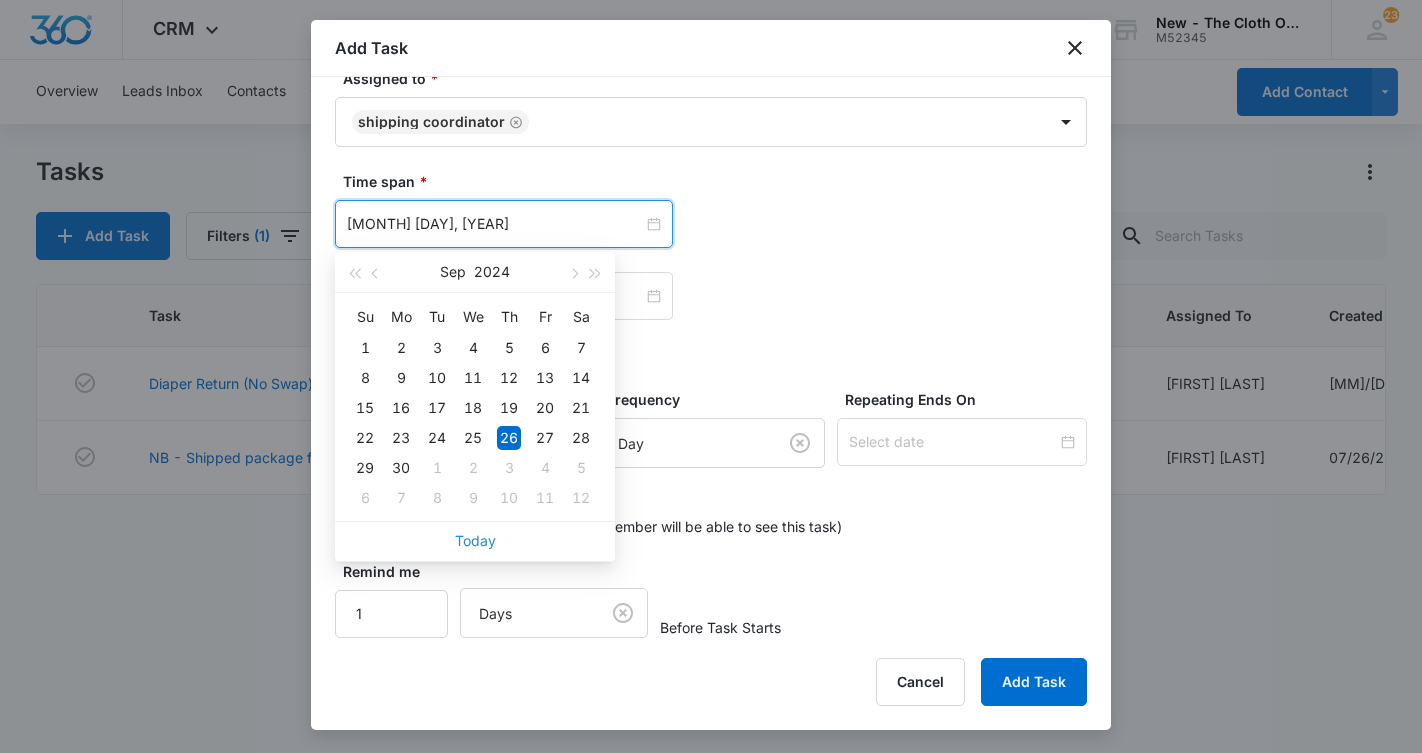 click on "Today" at bounding box center [475, 540] 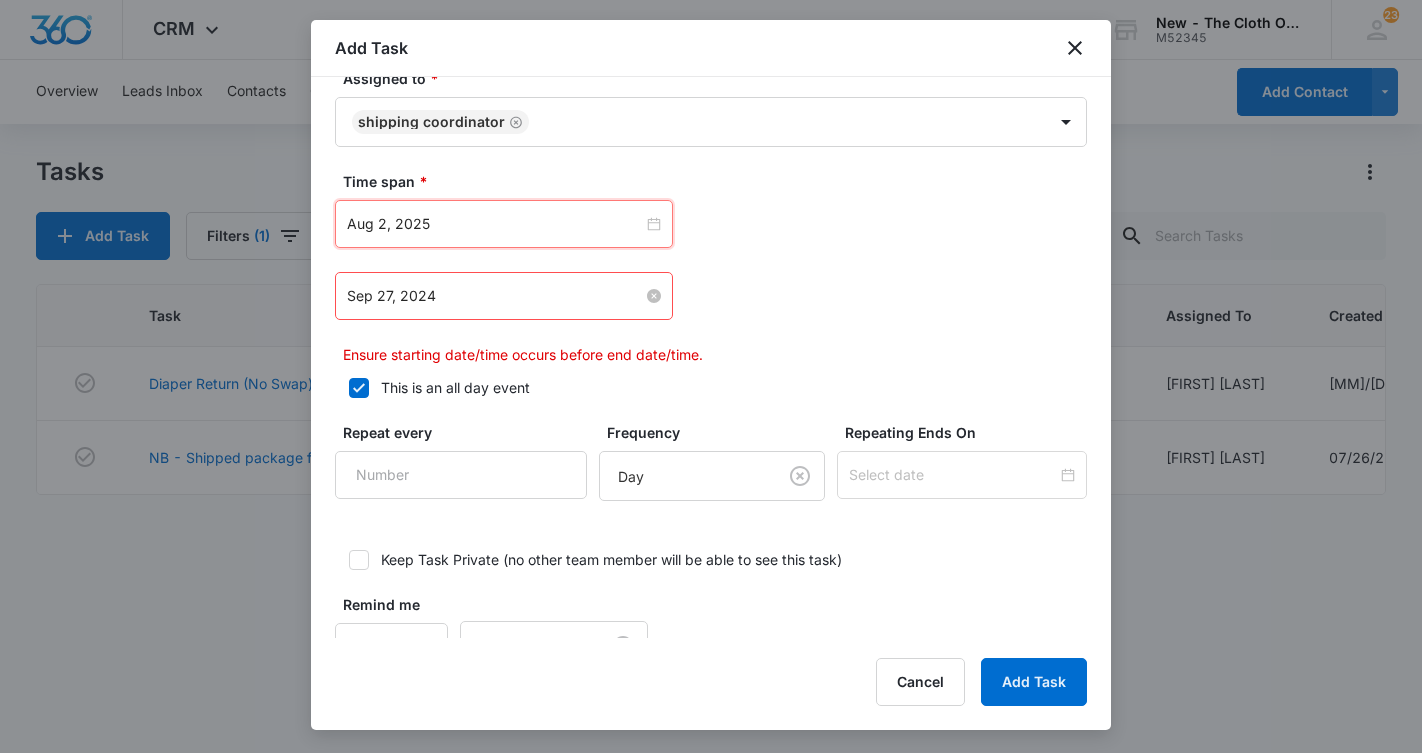 click on "Sep 27, 2024" at bounding box center [495, 296] 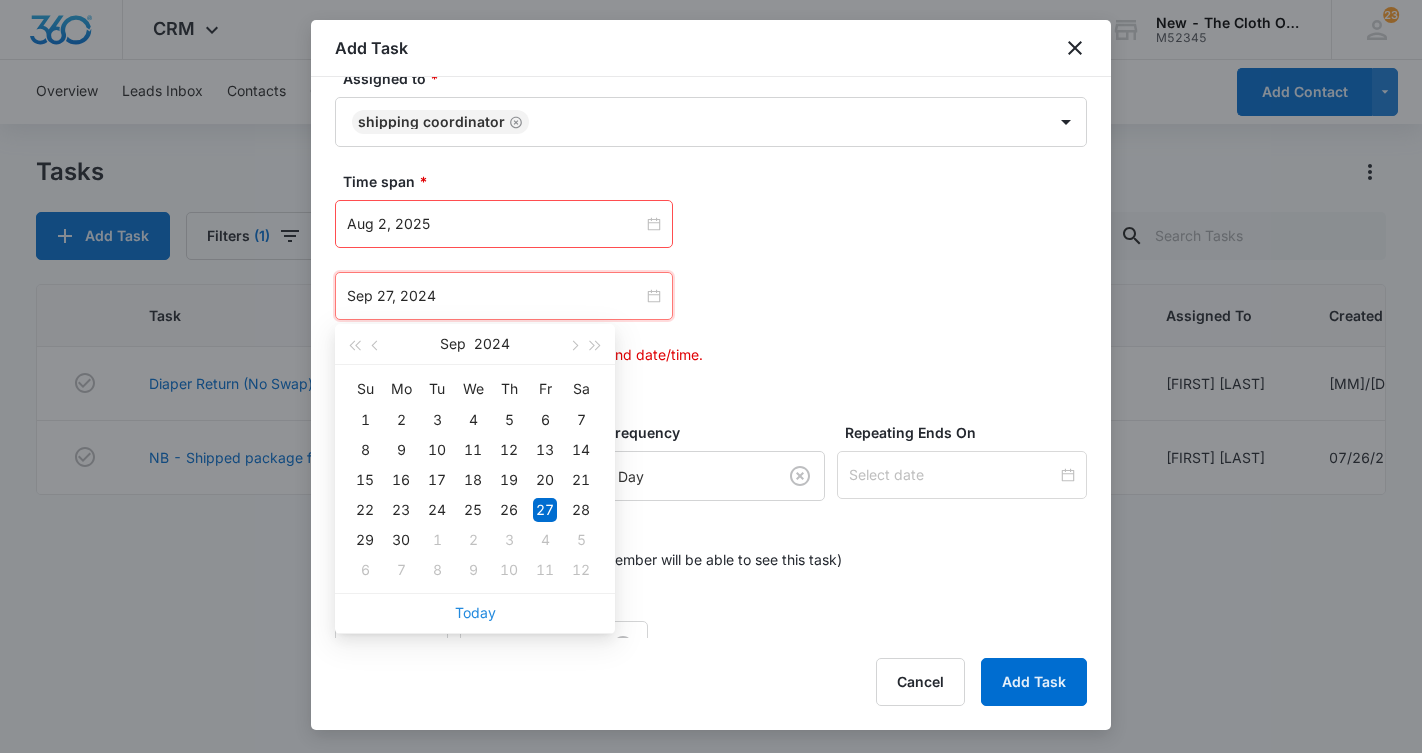 click on "Today" at bounding box center (475, 612) 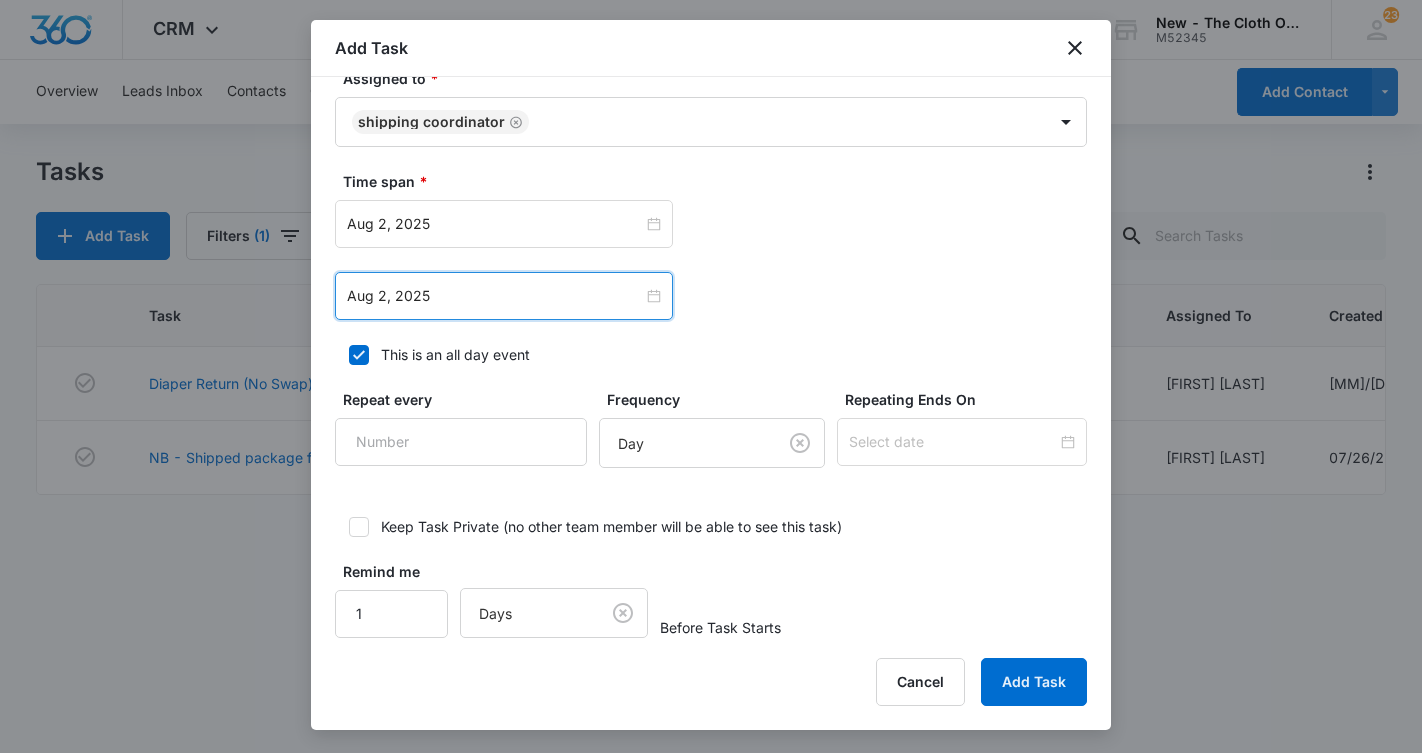 scroll, scrollTop: 0, scrollLeft: 0, axis: both 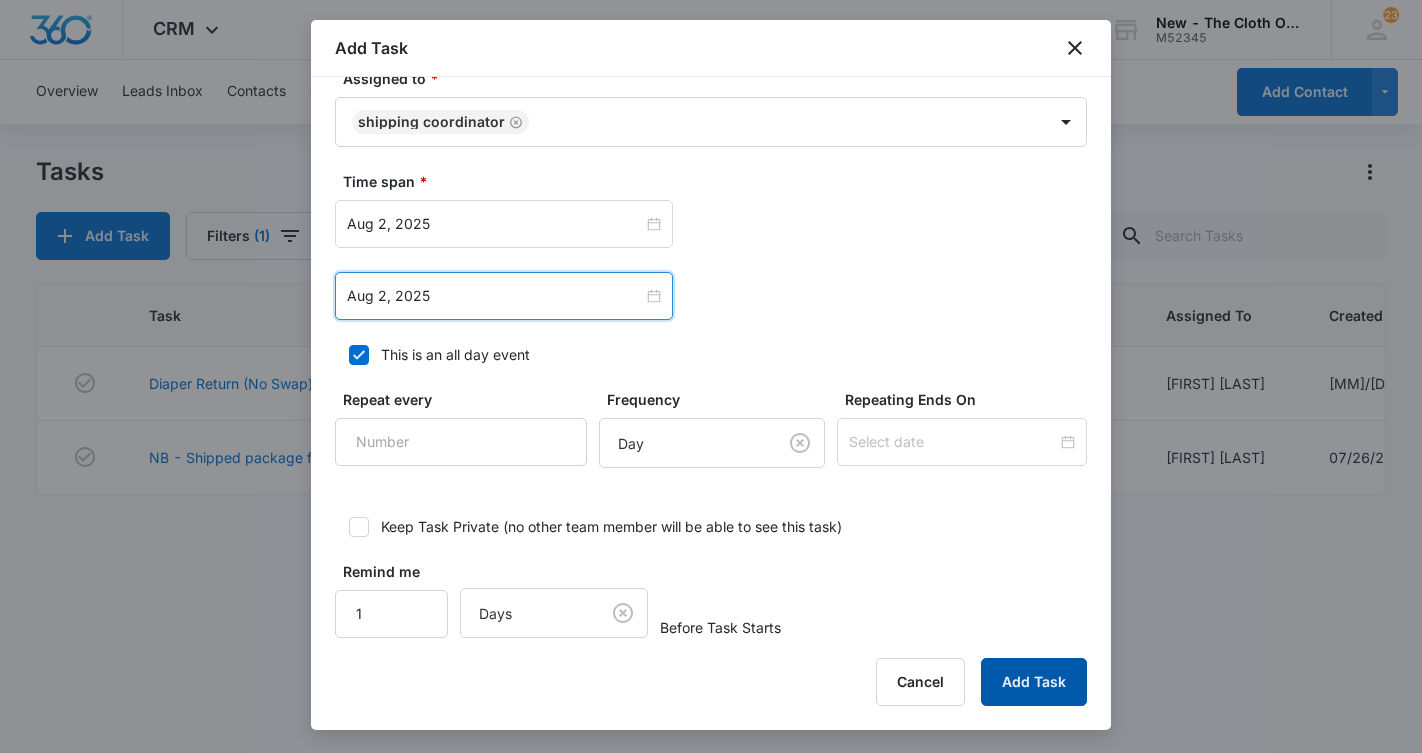 click on "Add Task" at bounding box center [1034, 682] 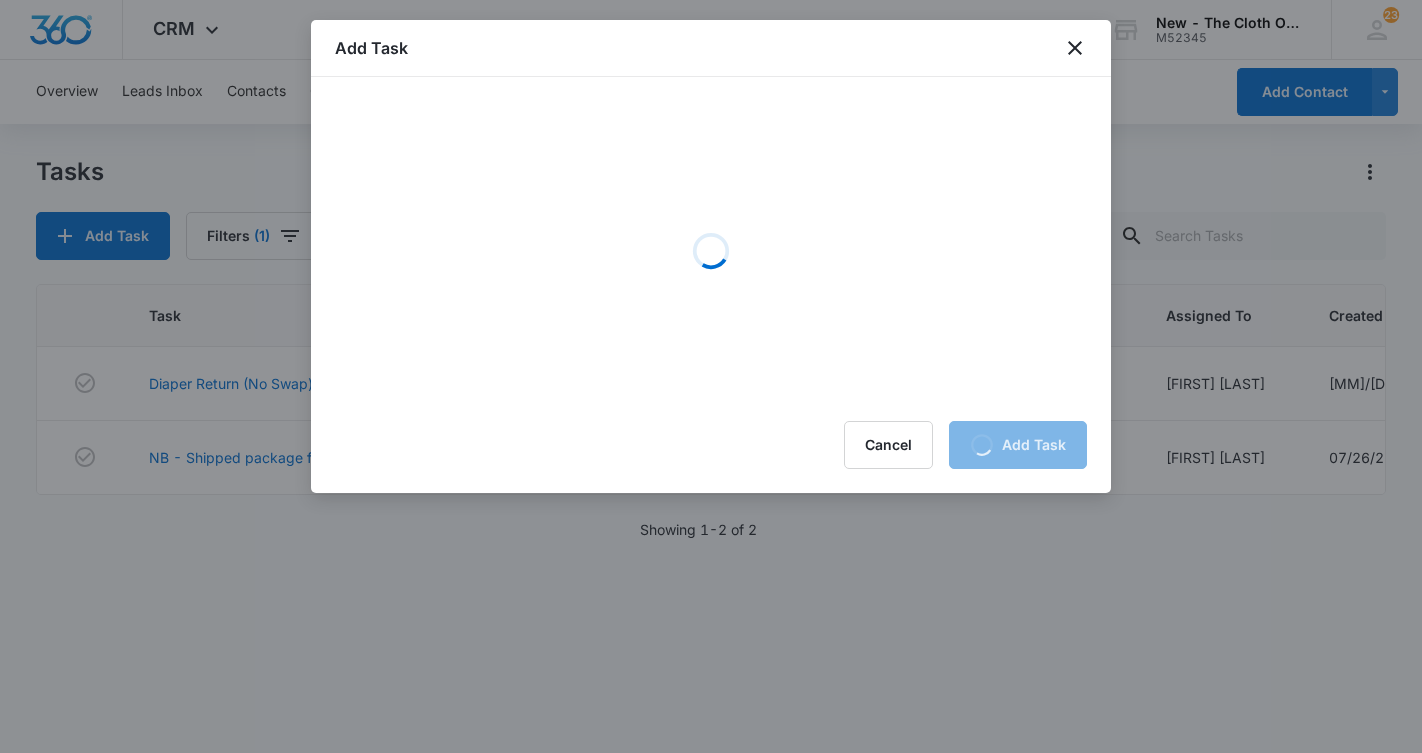 scroll, scrollTop: 0, scrollLeft: 0, axis: both 